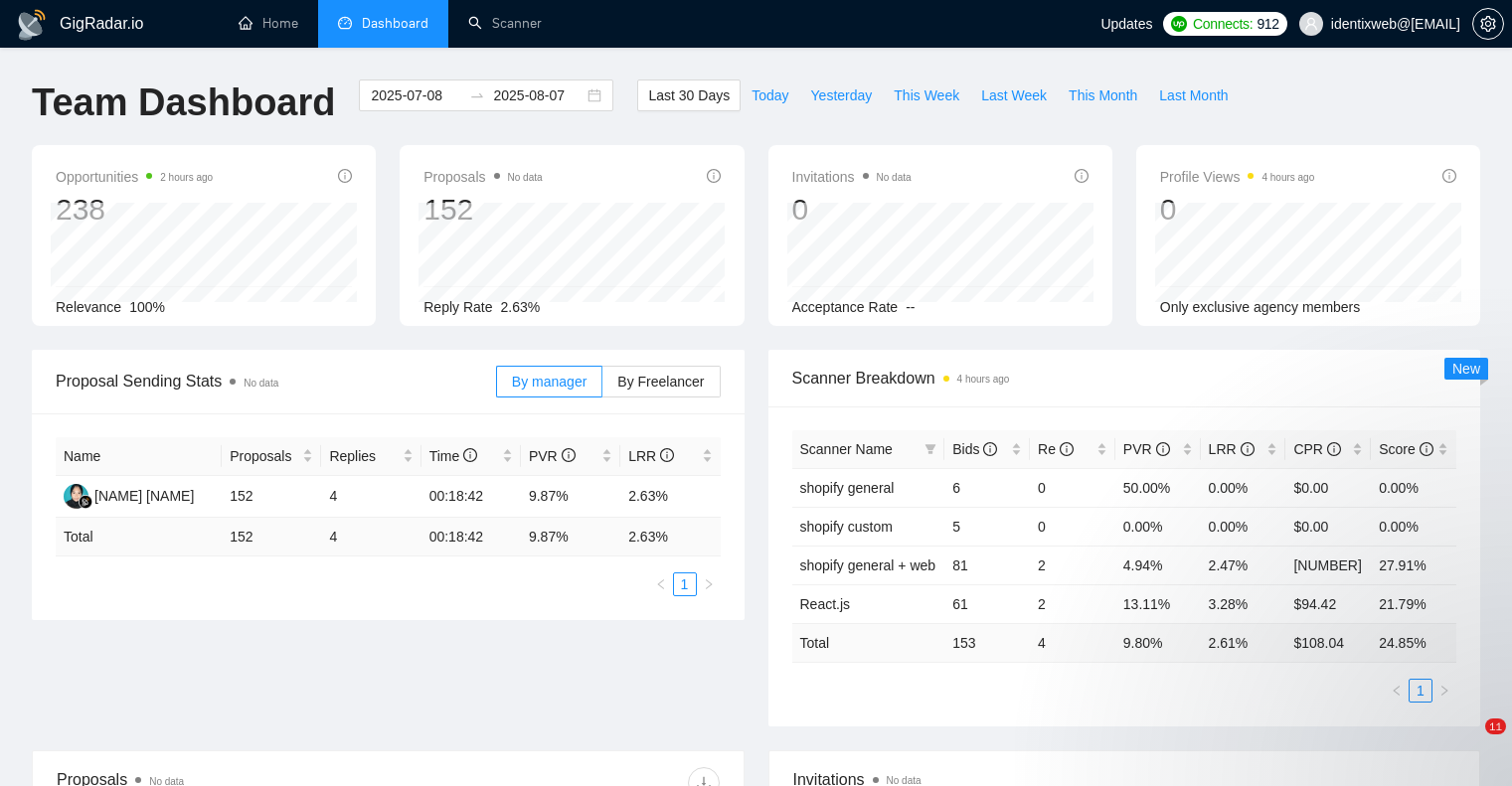 scroll, scrollTop: 0, scrollLeft: 0, axis: both 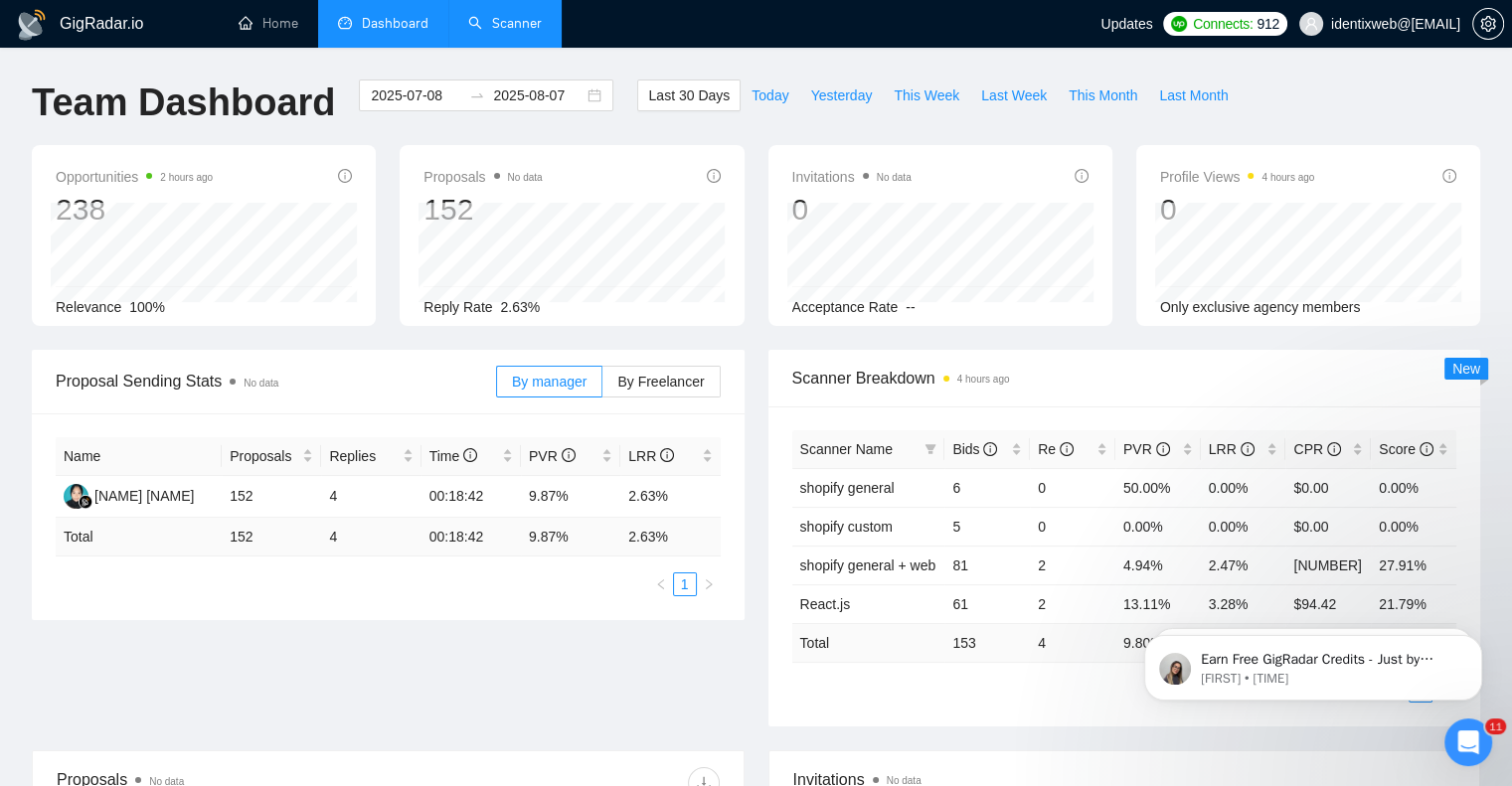 click on "Scanner" at bounding box center (505, 23) 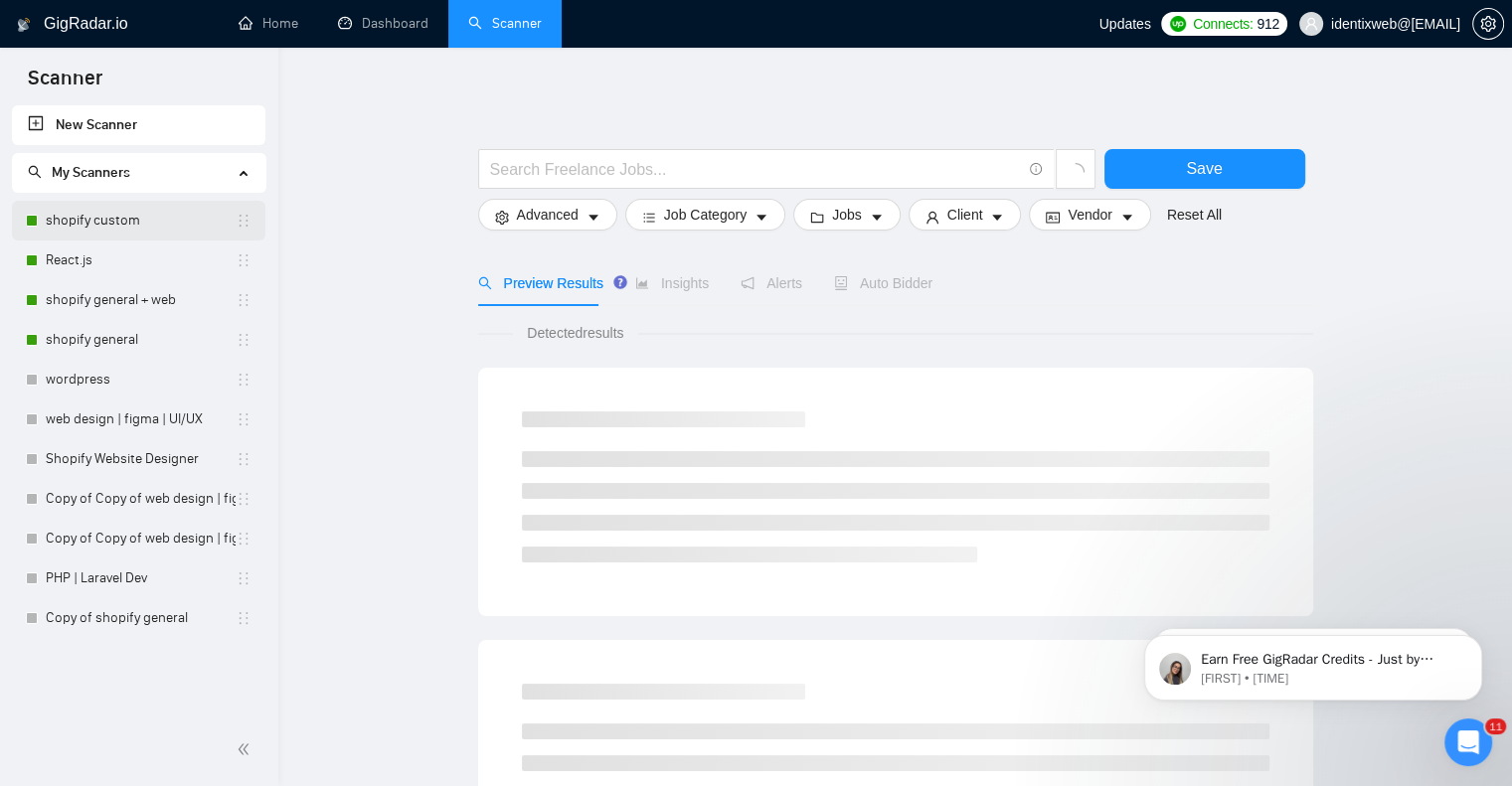 click on "shopify custom" at bounding box center [140, 221] 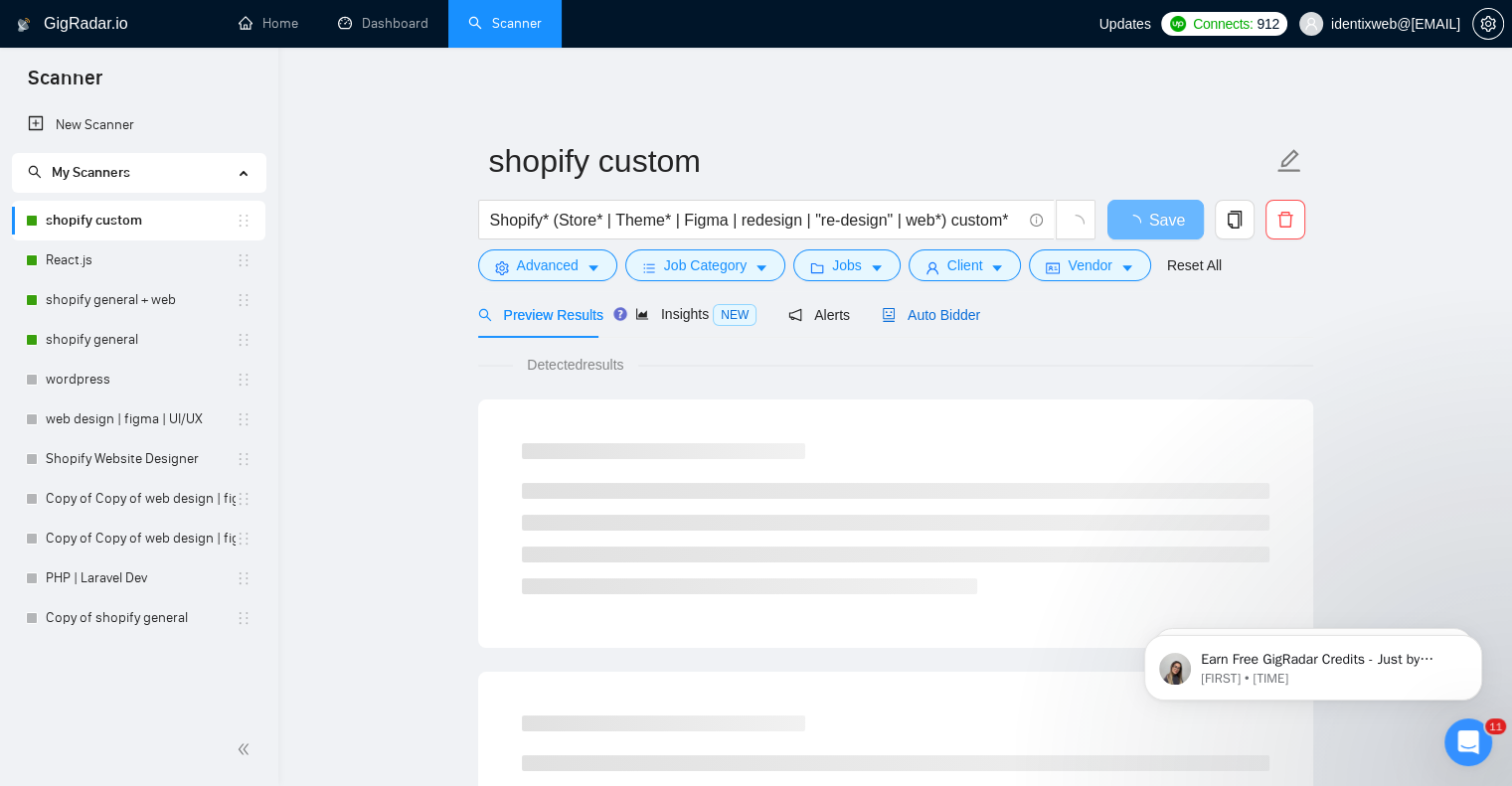 click on "Auto Bidder" at bounding box center (930, 315) 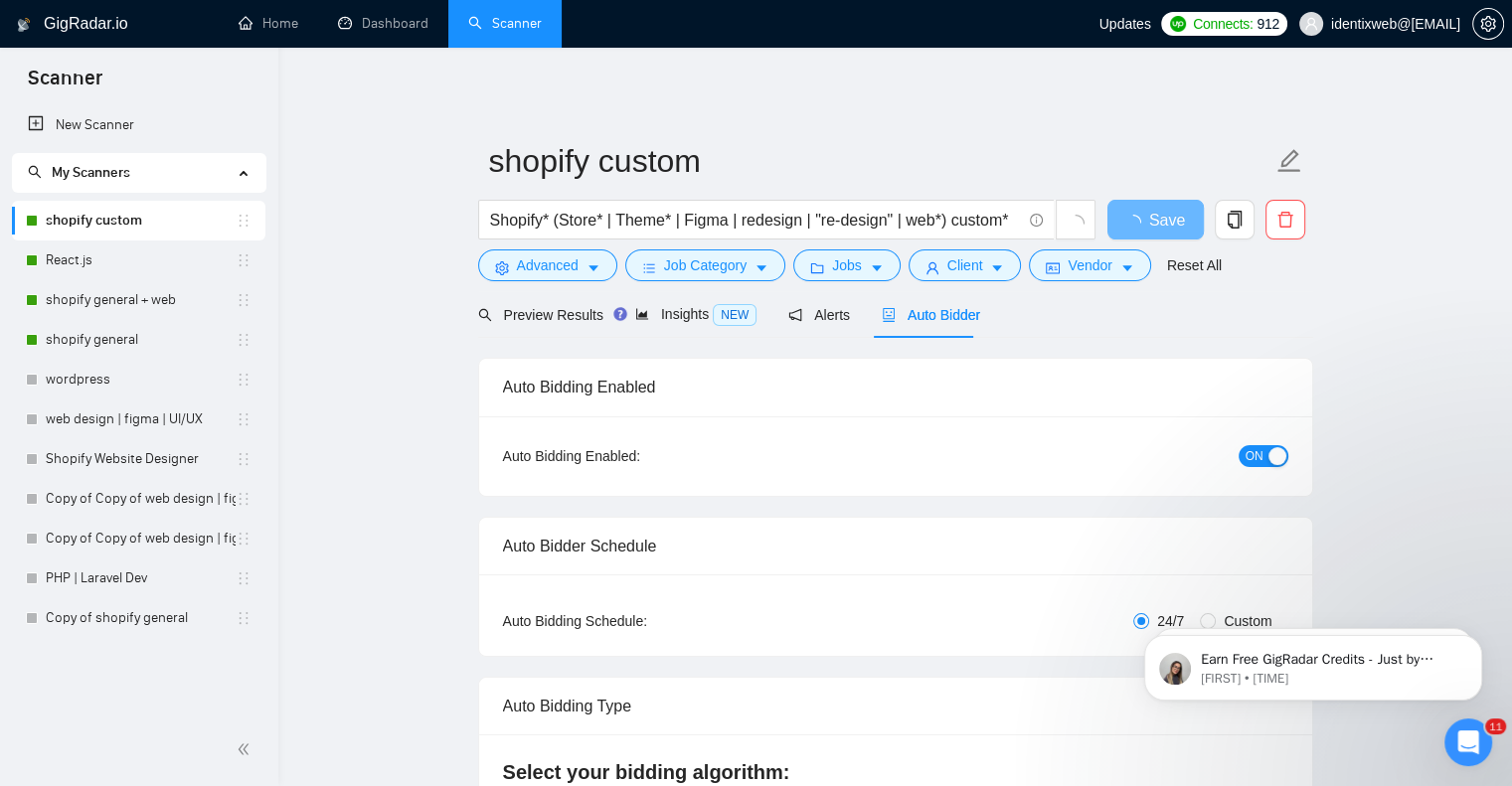type 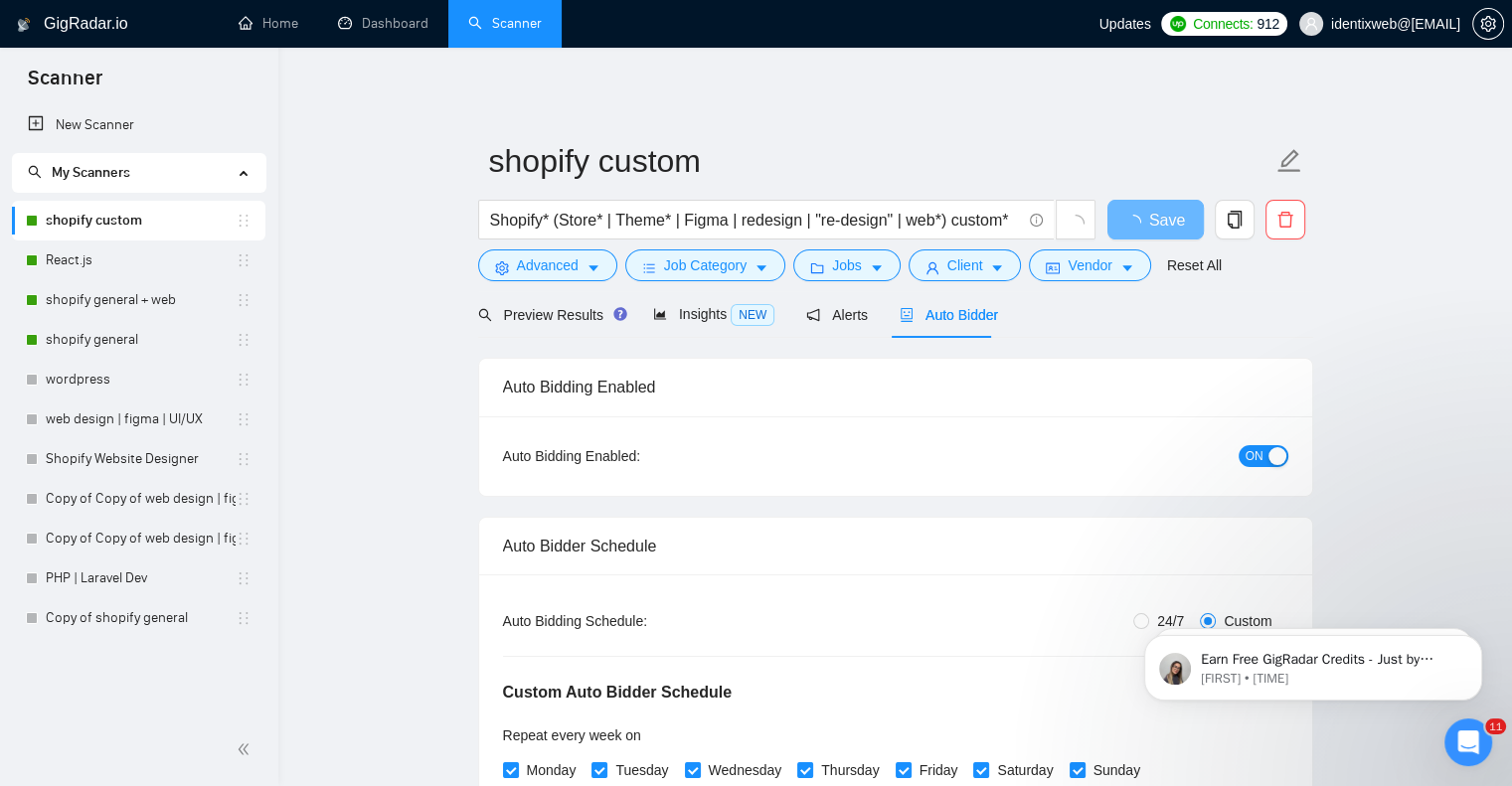 click on "ON" at bounding box center [1255, 456] 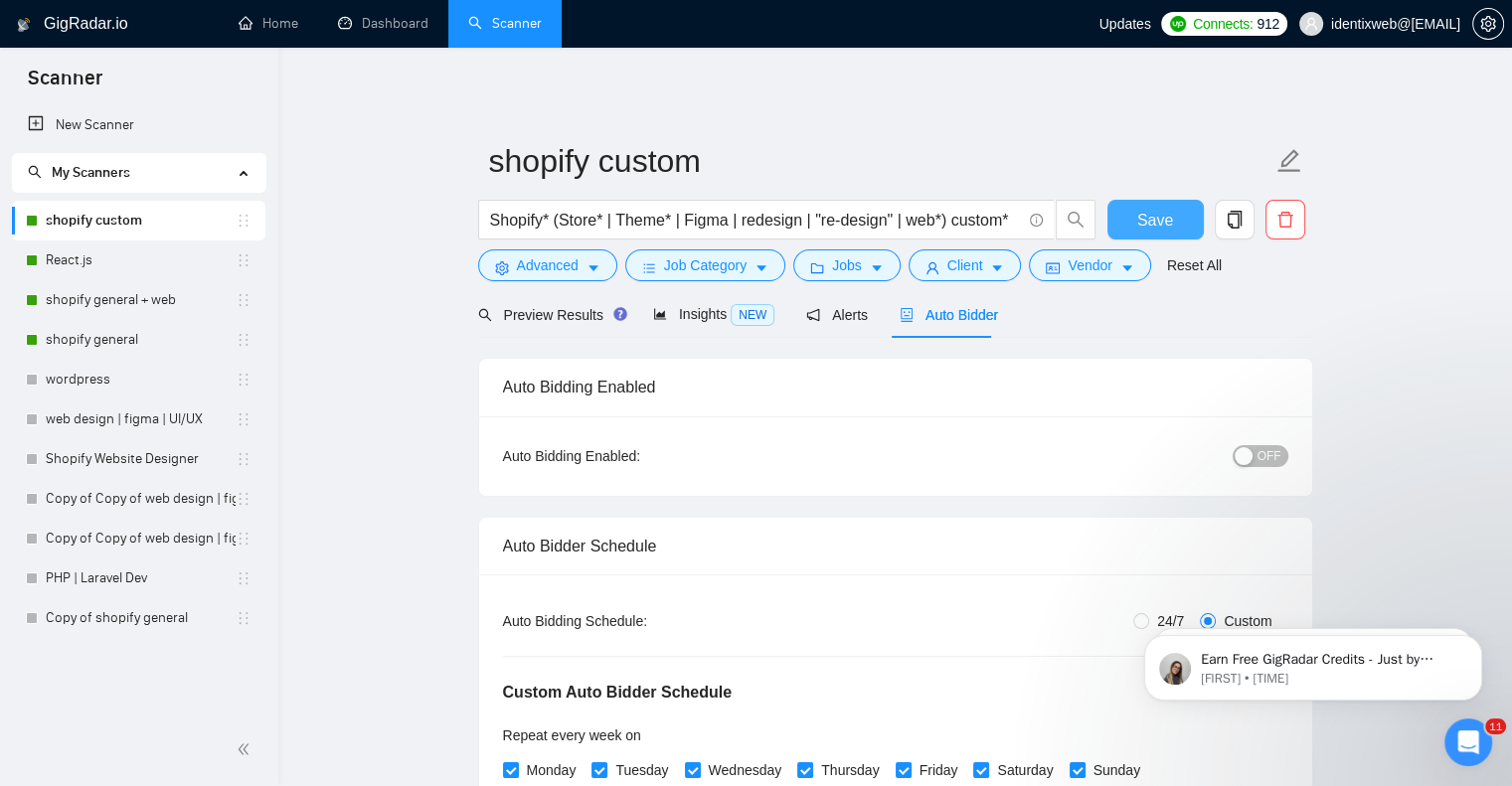 click on "Save" at bounding box center [1155, 220] 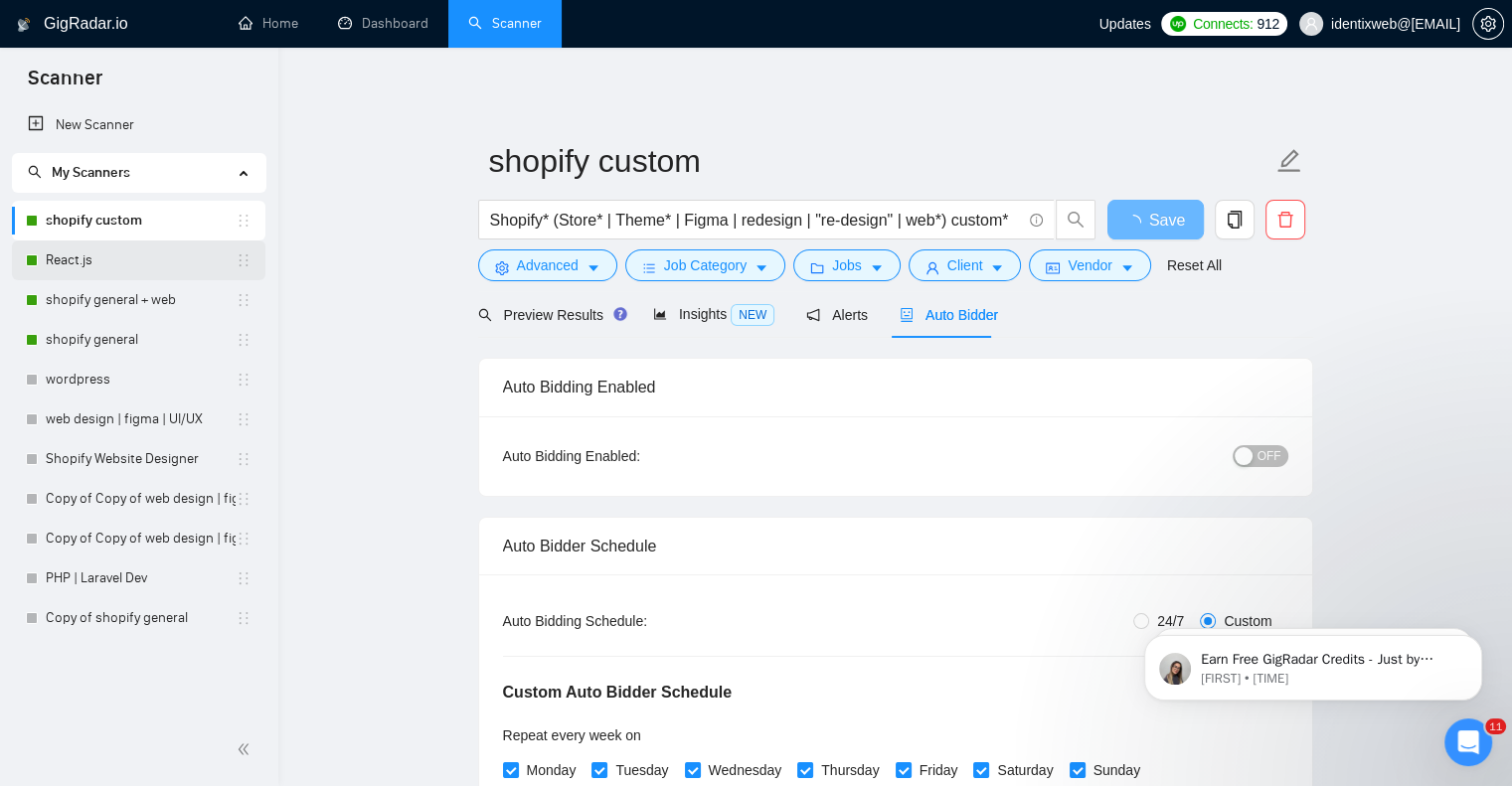 click on "React.js" at bounding box center [140, 260] 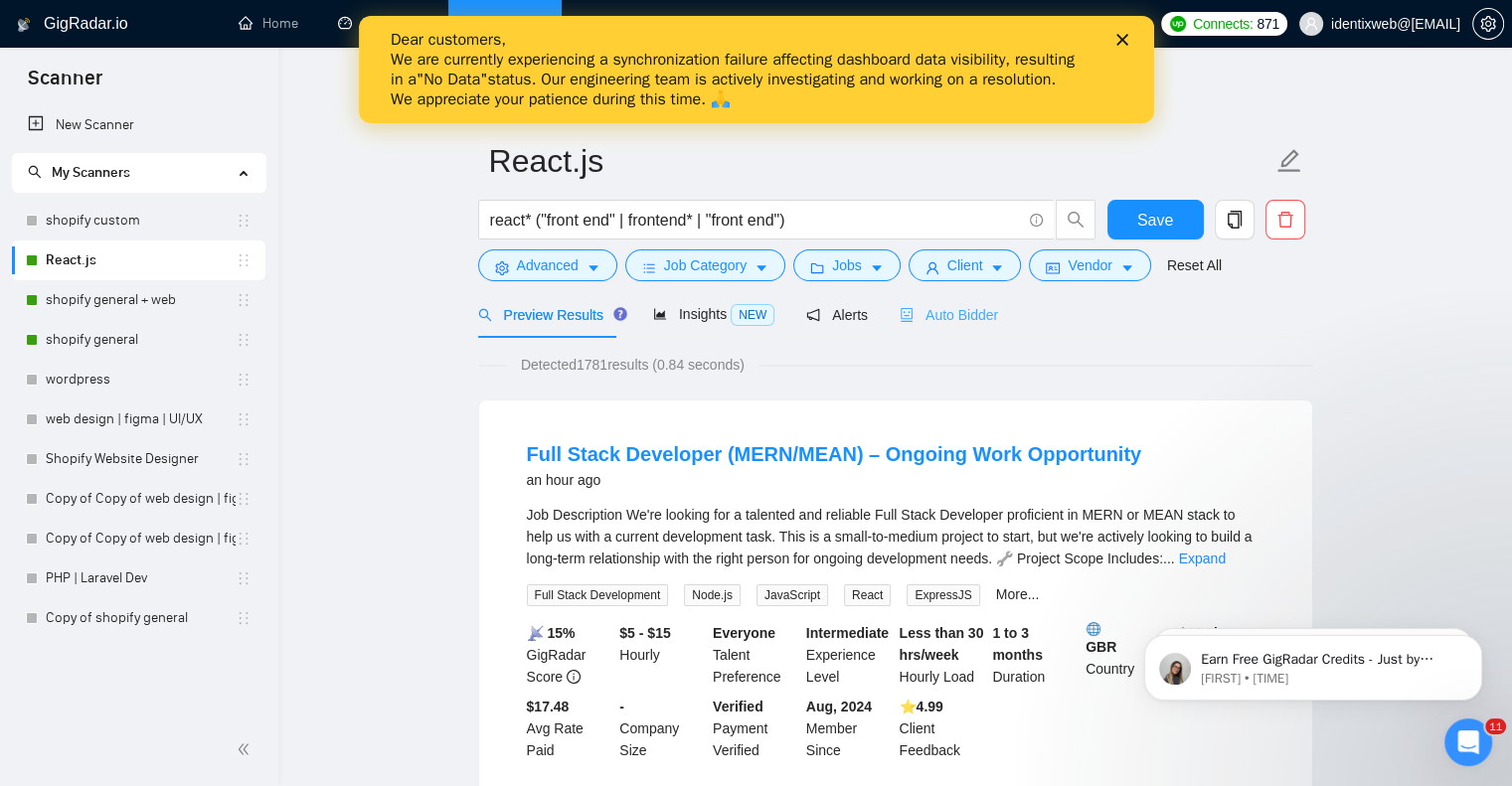 scroll, scrollTop: 0, scrollLeft: 0, axis: both 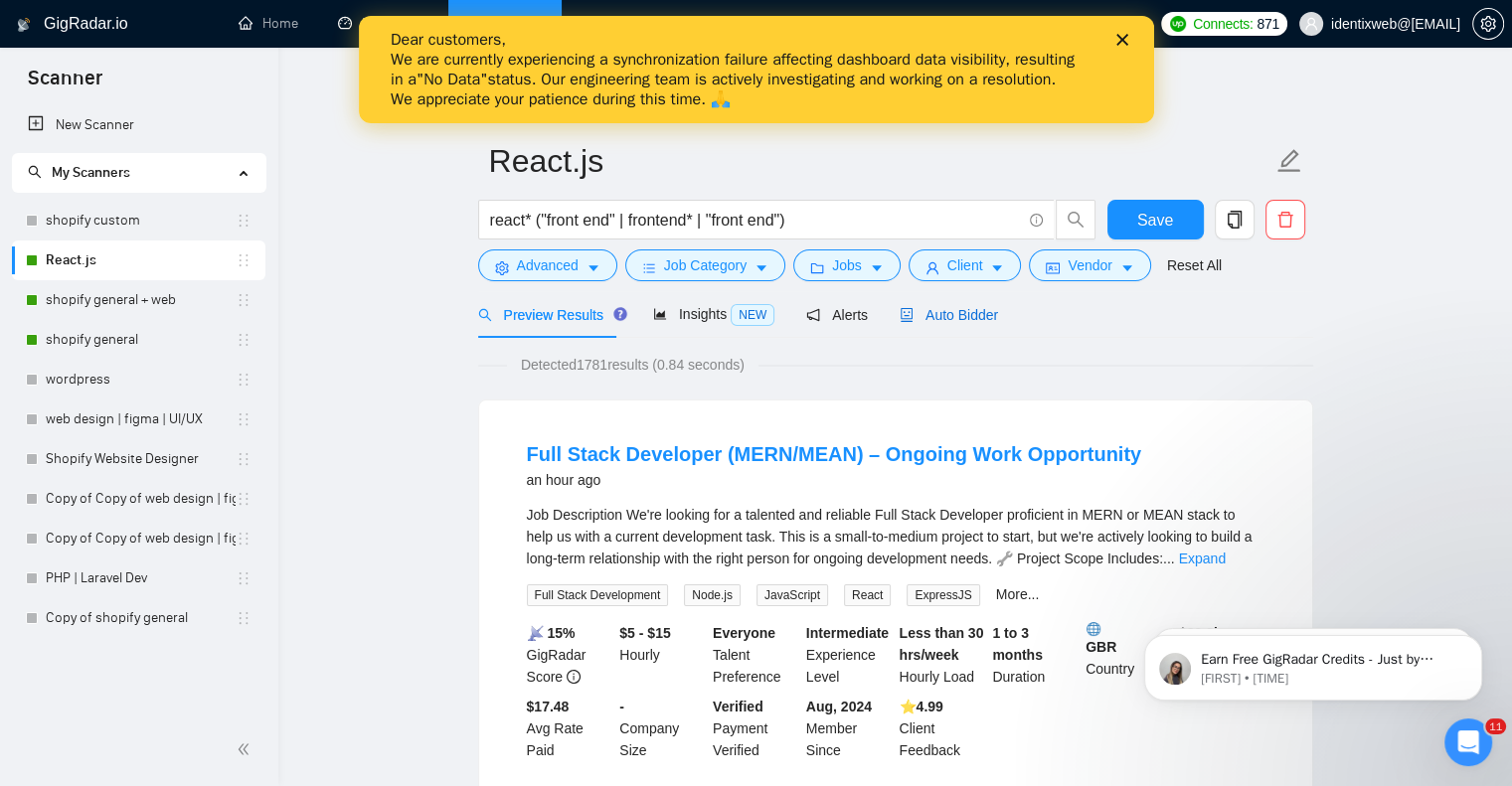 click on "Auto Bidder" at bounding box center (948, 315) 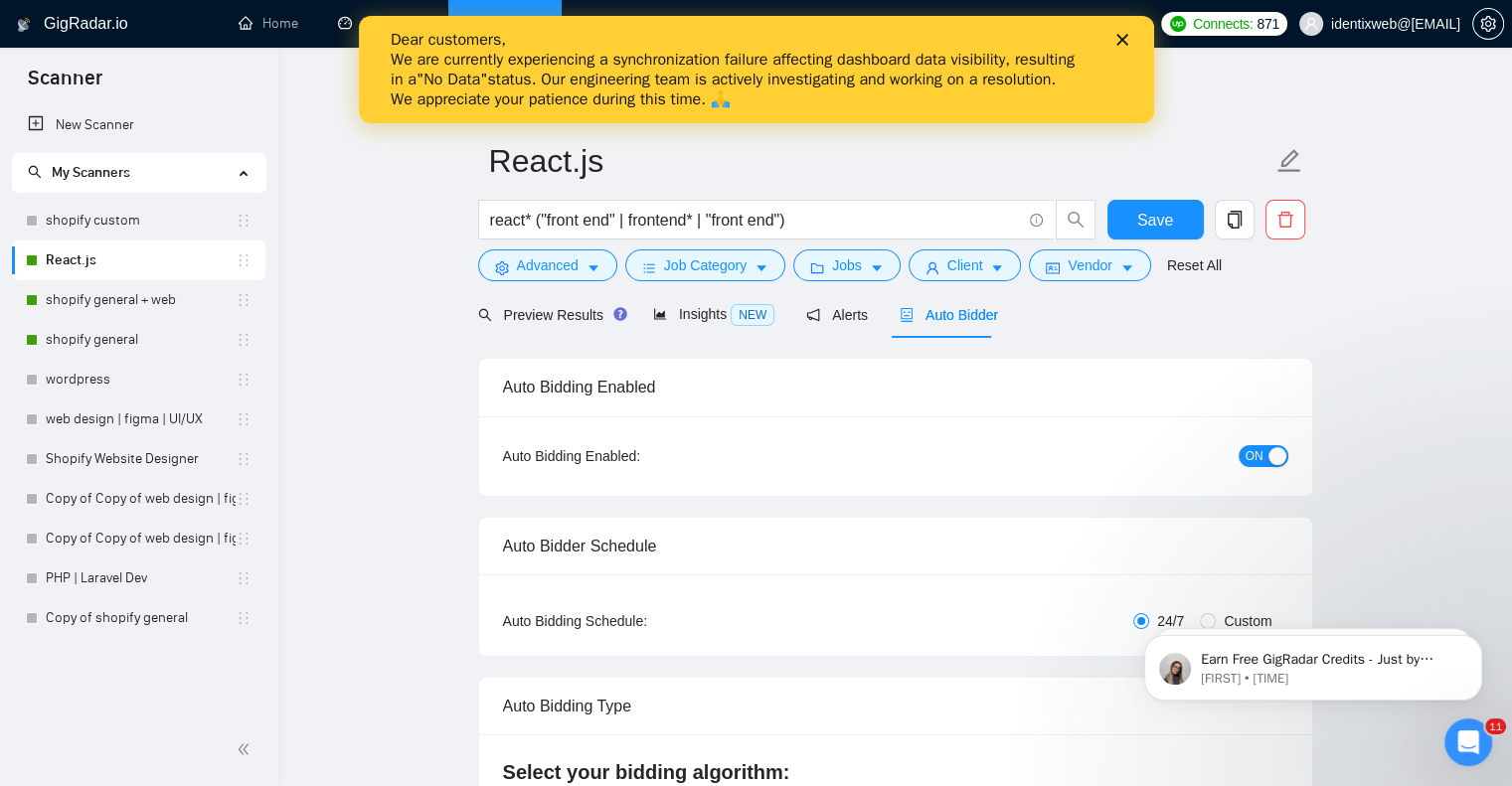 radio on "false" 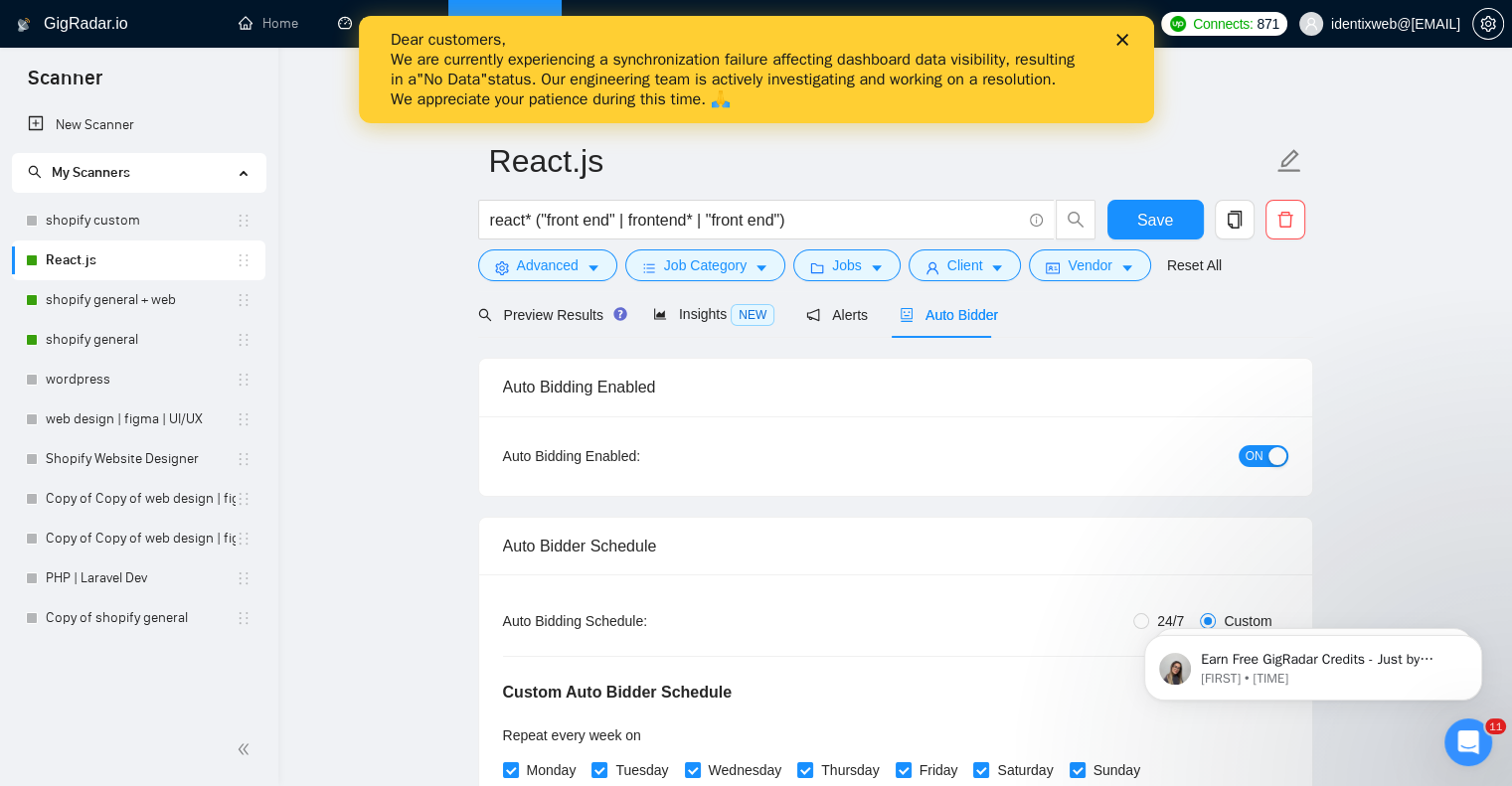 click on "ON" at bounding box center (1263, 456) 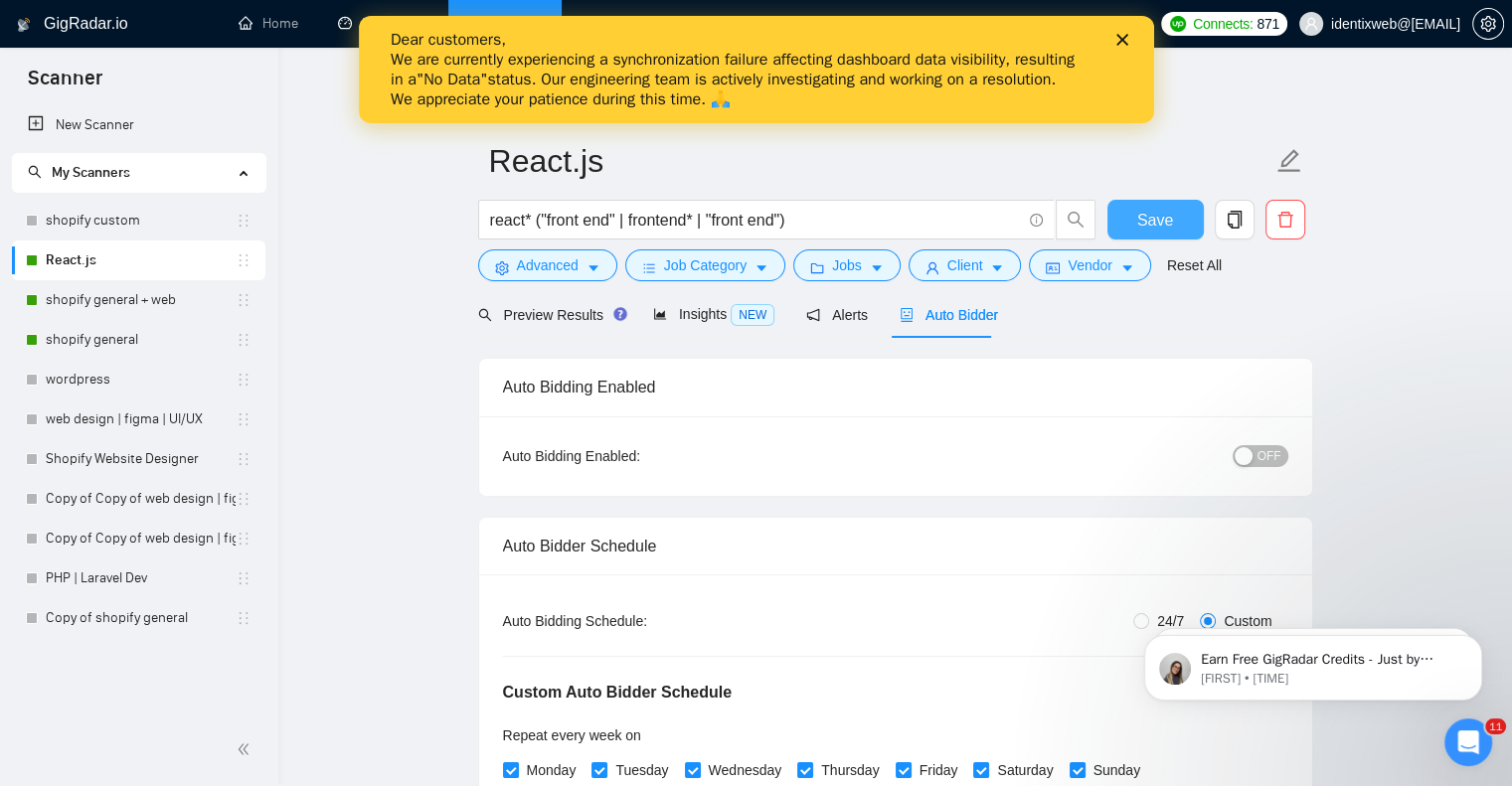 click on "Save" at bounding box center (1155, 220) 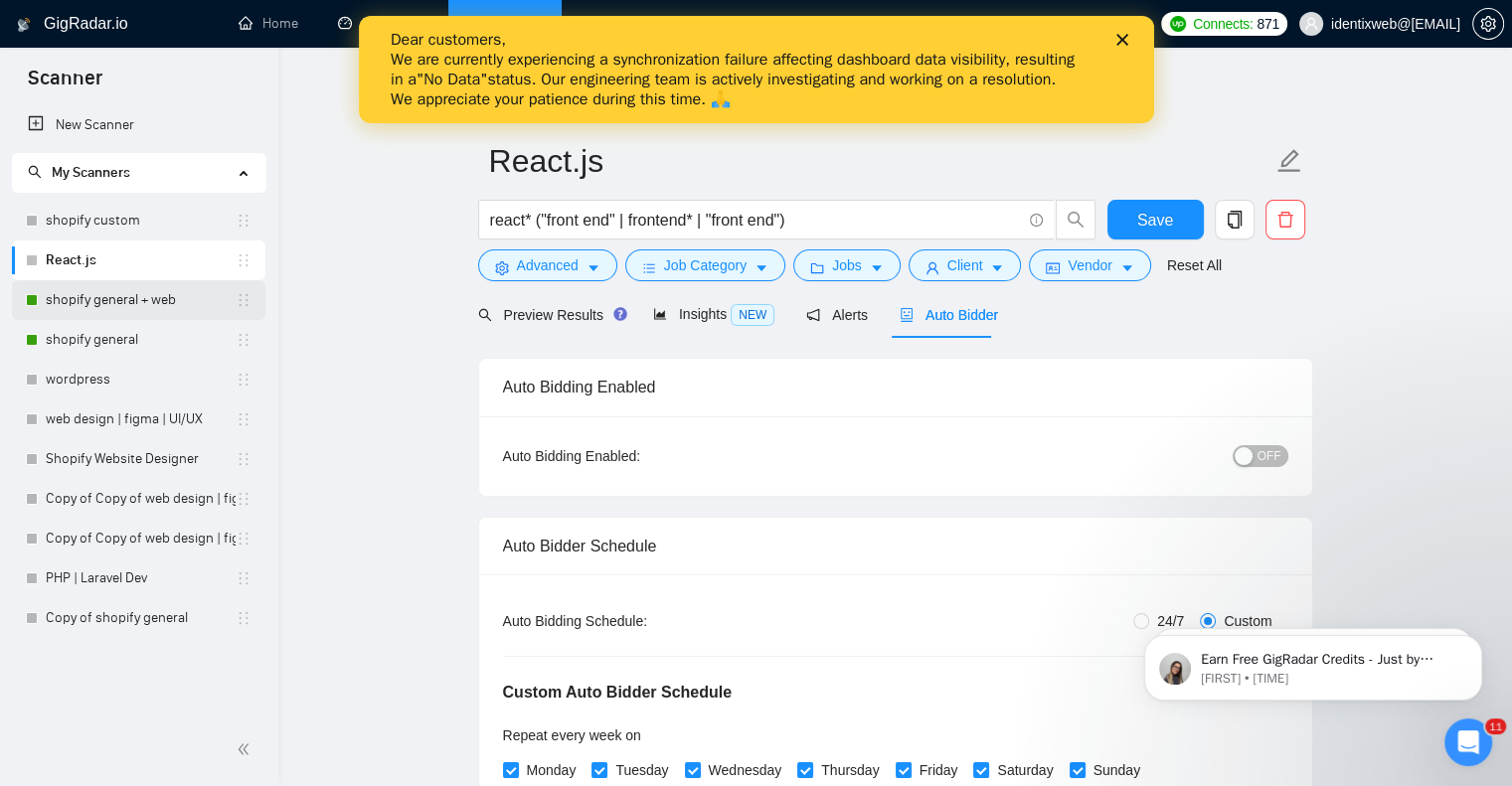 click on "shopify general + web" at bounding box center [140, 300] 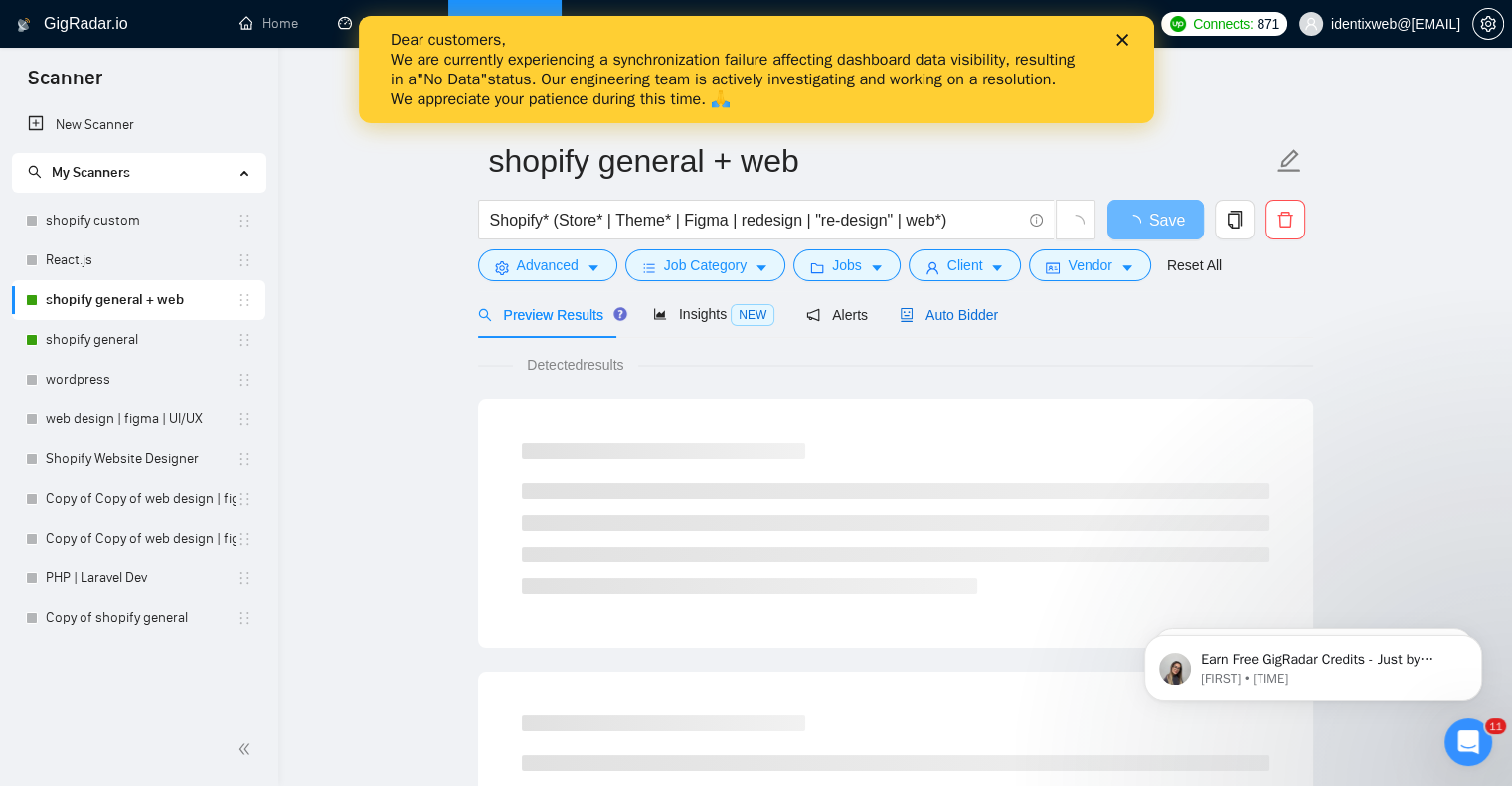 click on "Auto Bidder" at bounding box center (948, 315) 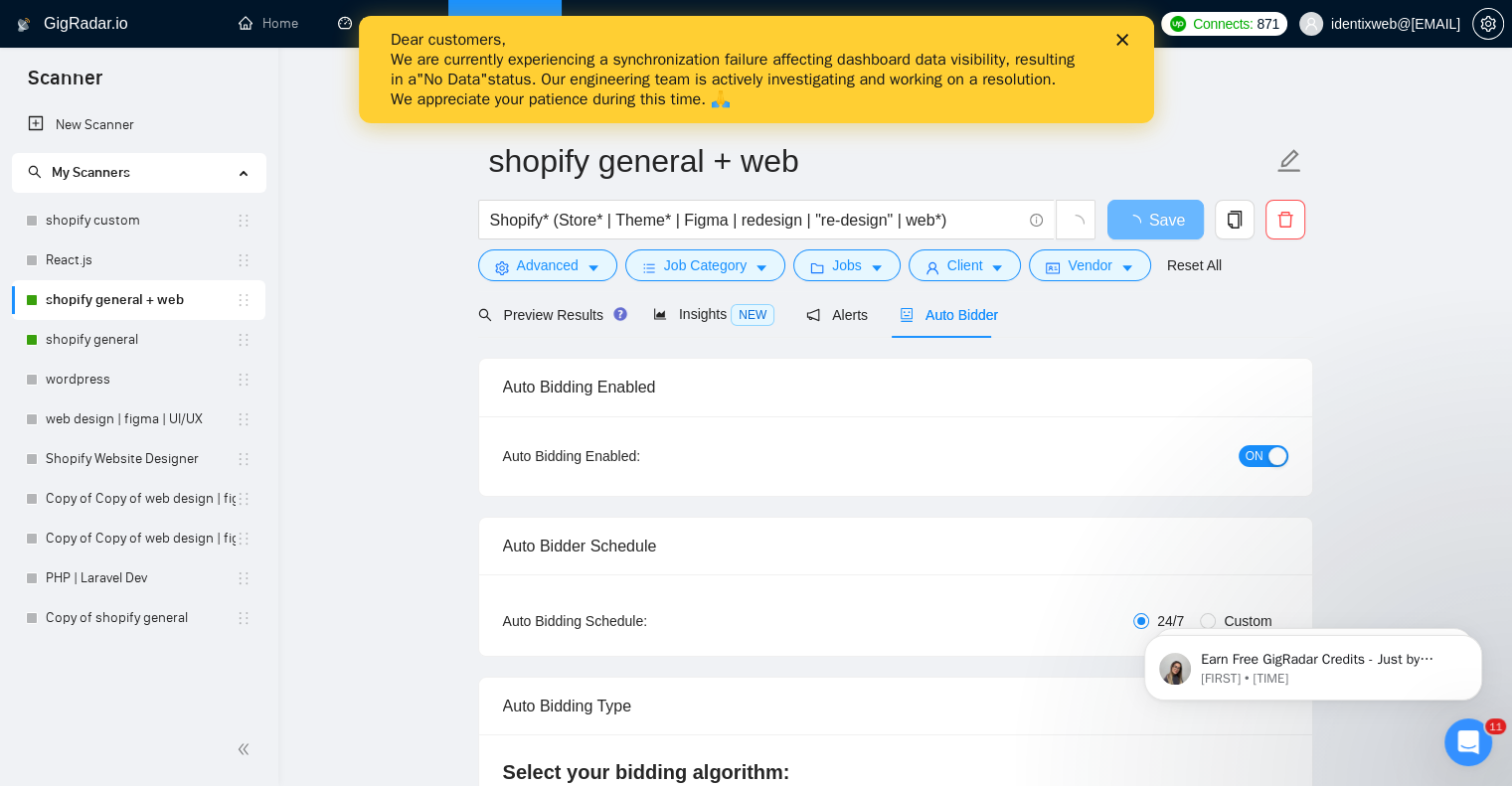 type 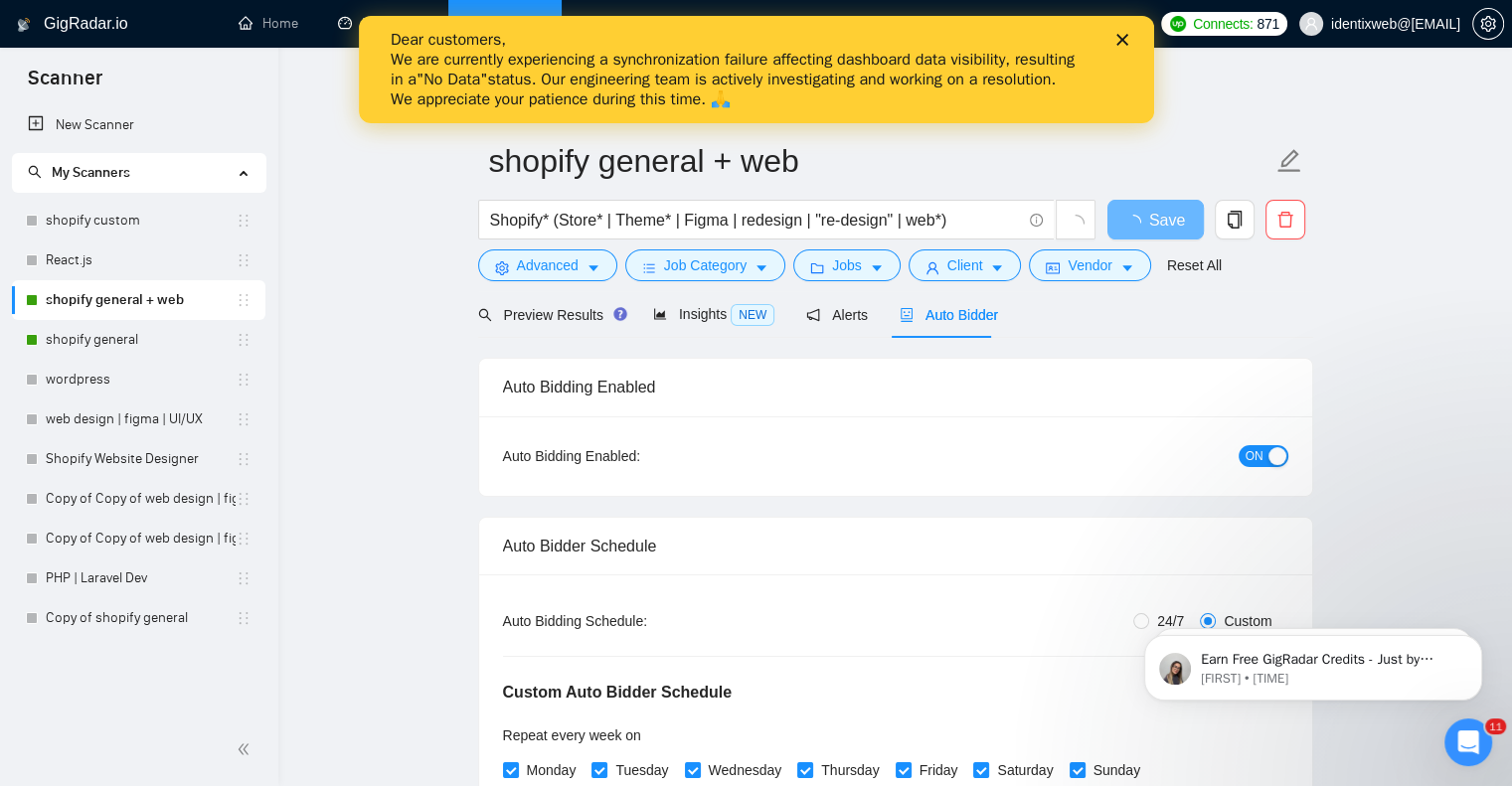 click at bounding box center (1277, 456) 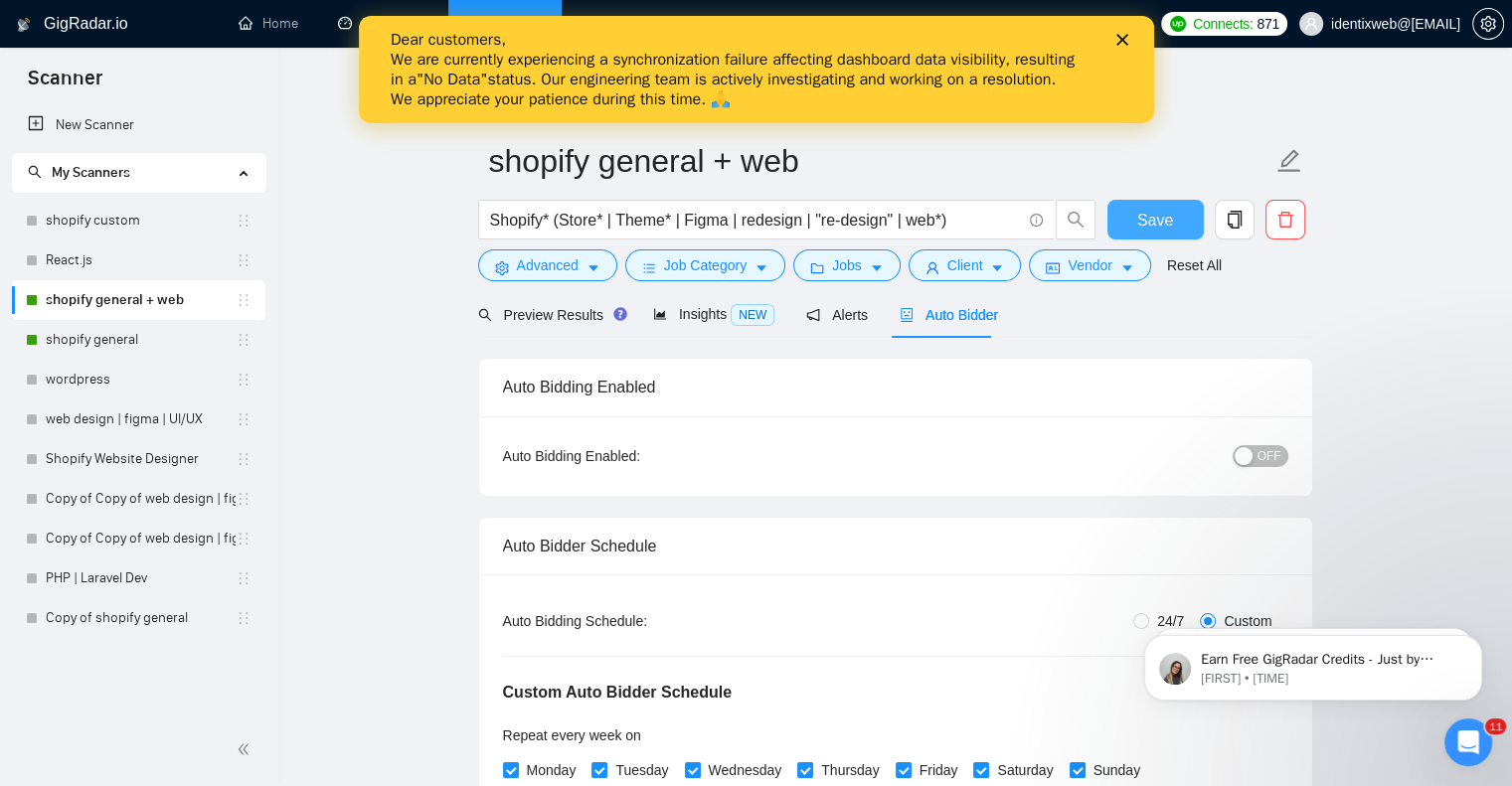 click on "Save" at bounding box center [1155, 220] 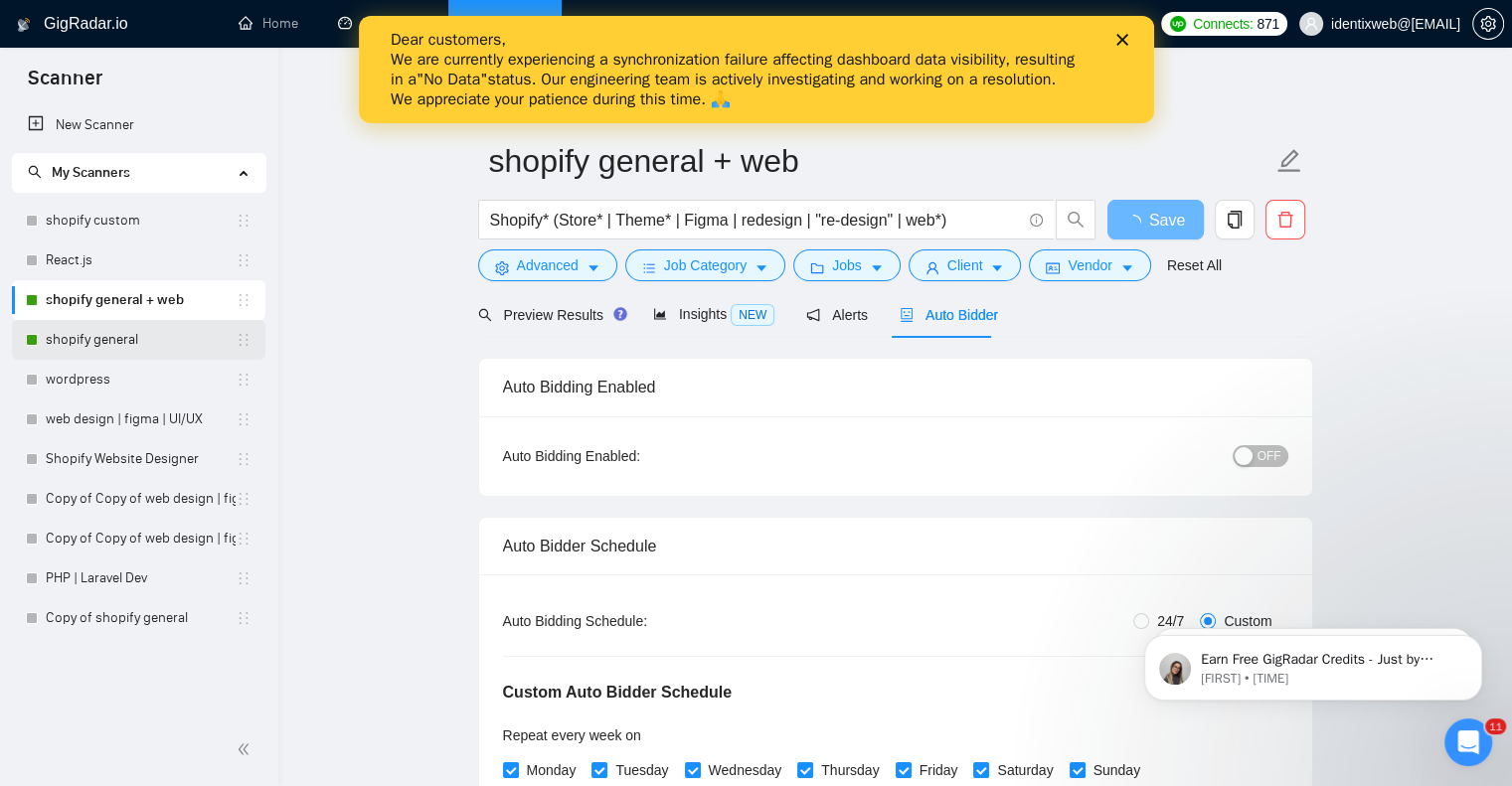 click on "shopify general" at bounding box center (140, 340) 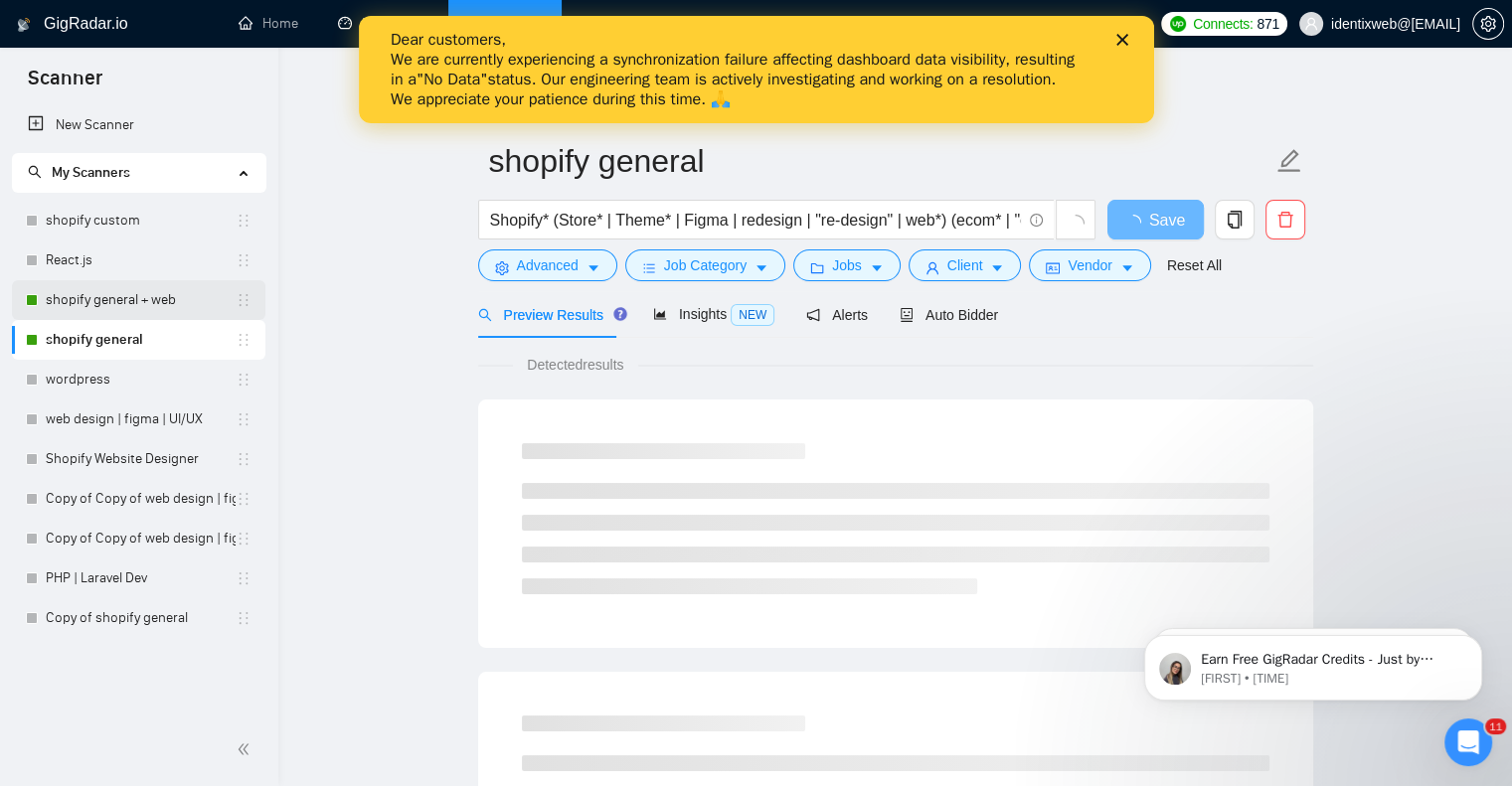 click on "shopify general + web" at bounding box center (140, 300) 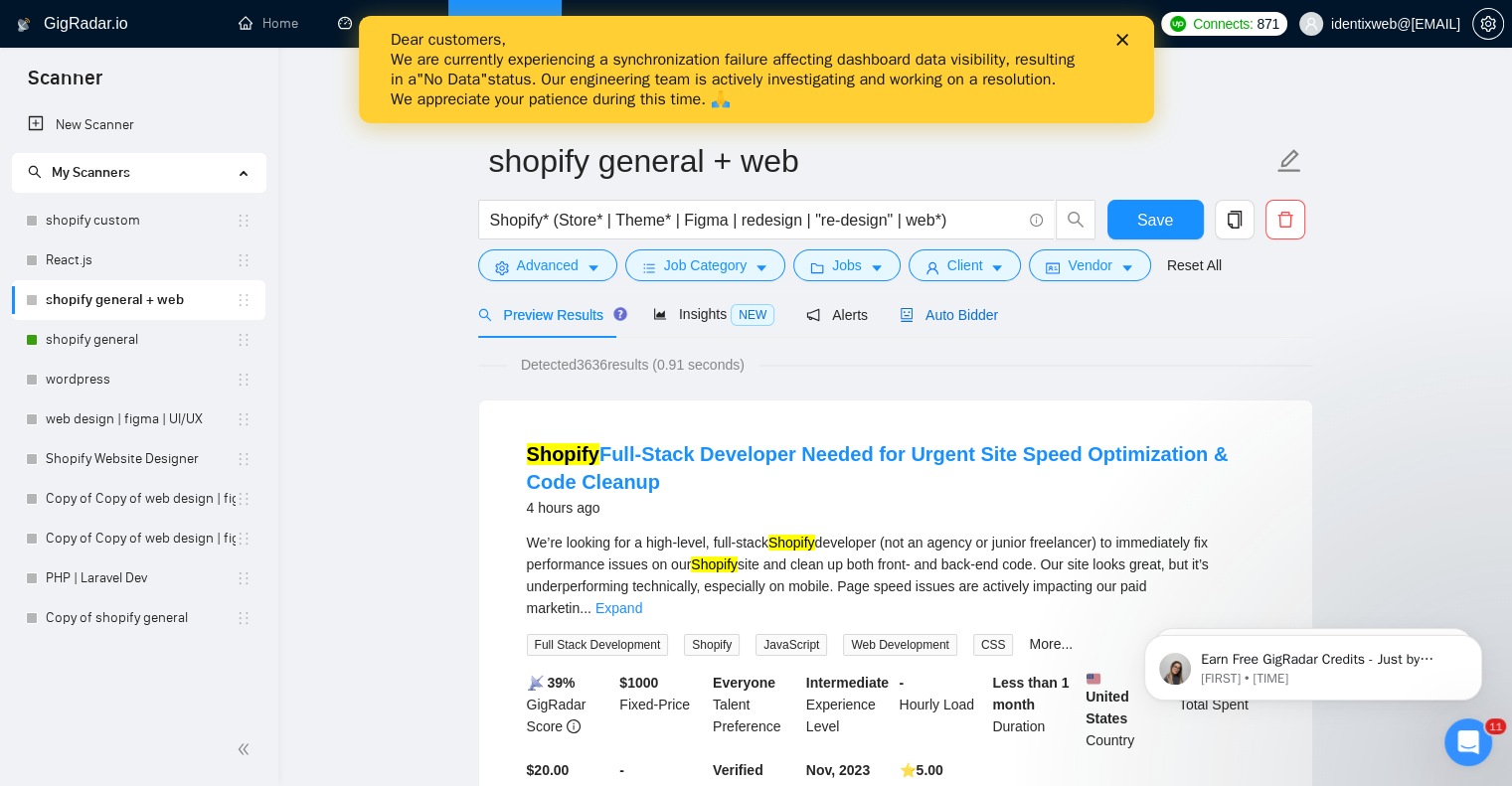 click on "Auto Bidder" at bounding box center [948, 315] 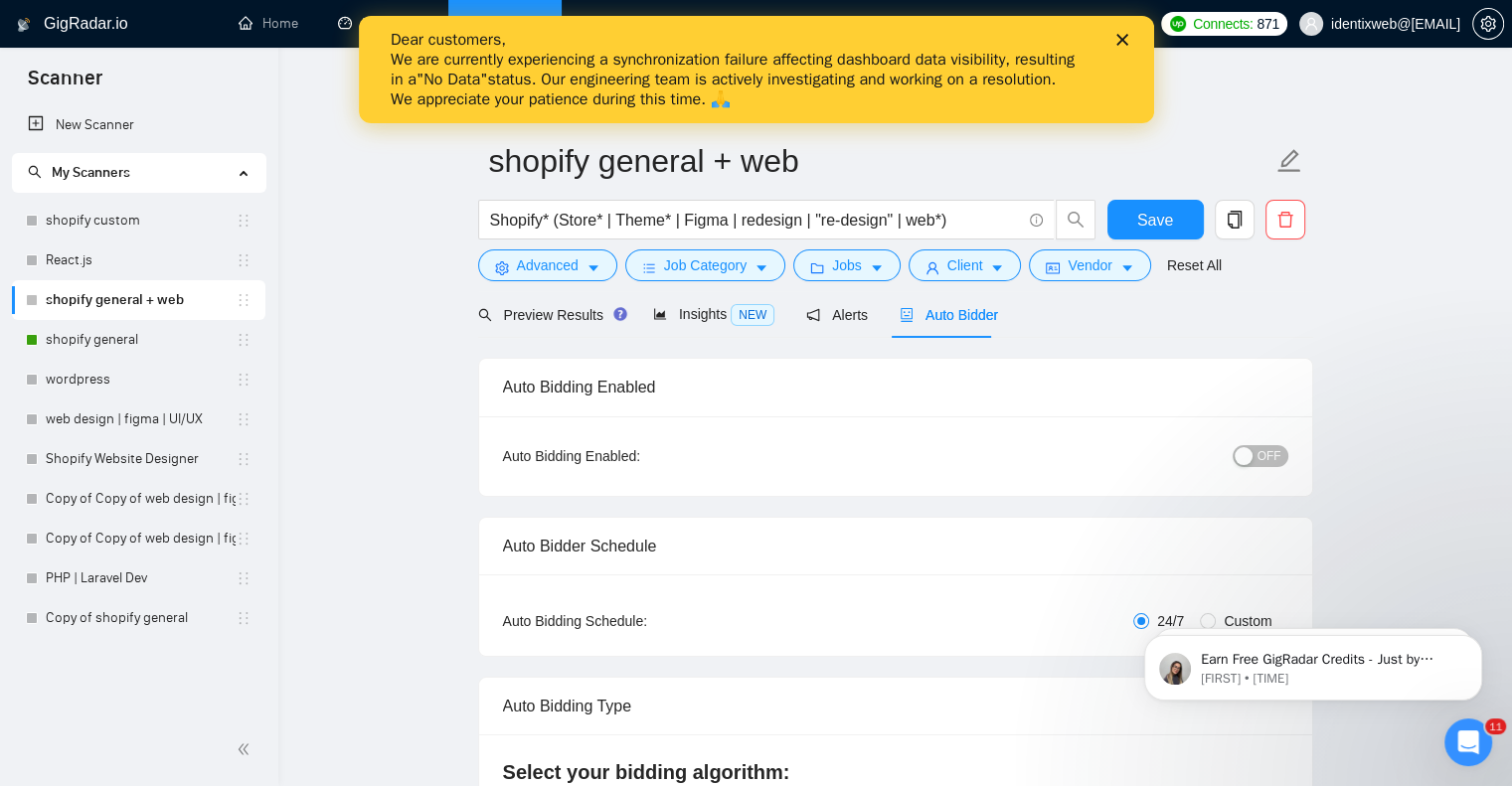 type 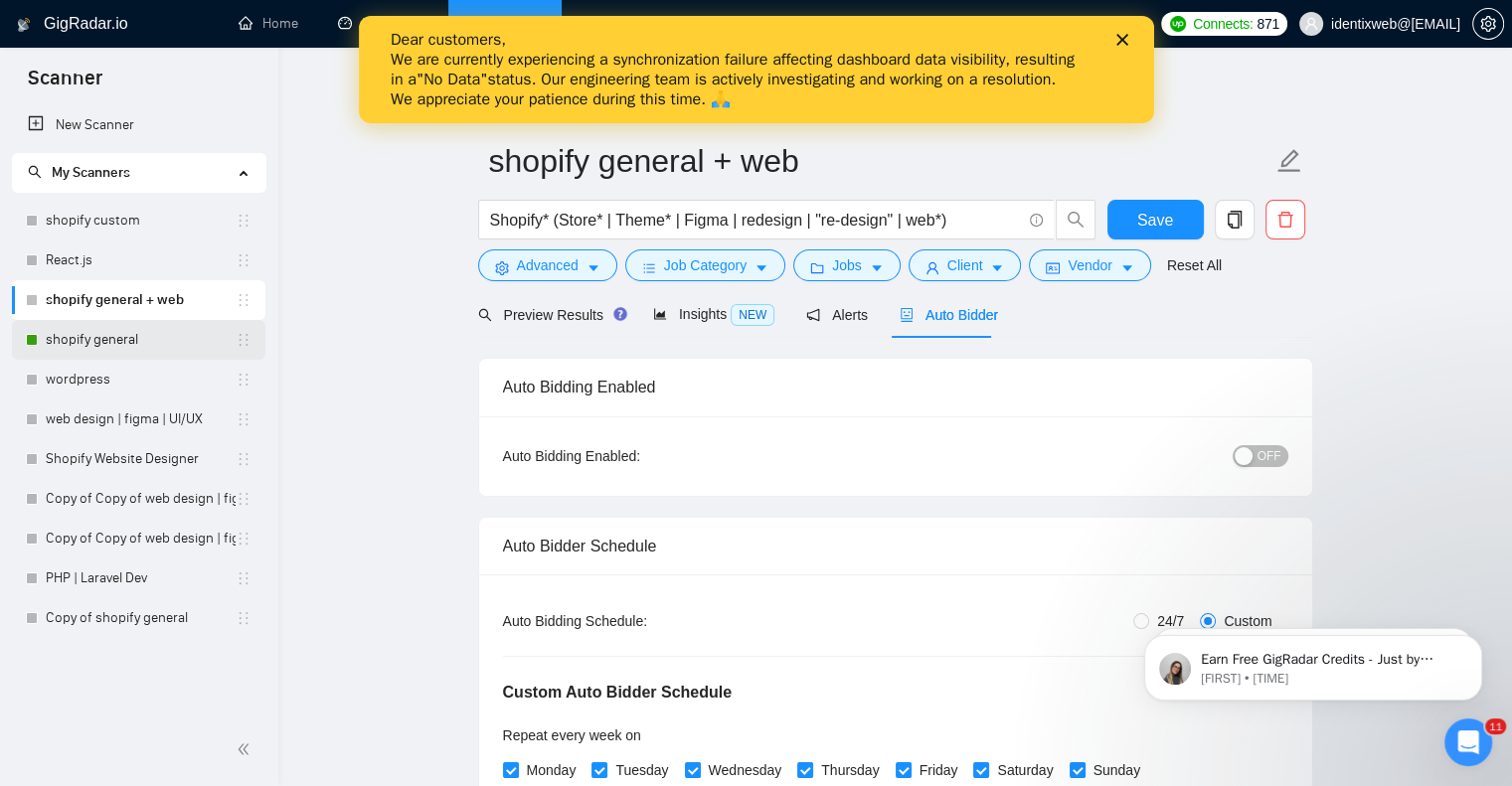 click on "shopify general" at bounding box center [140, 340] 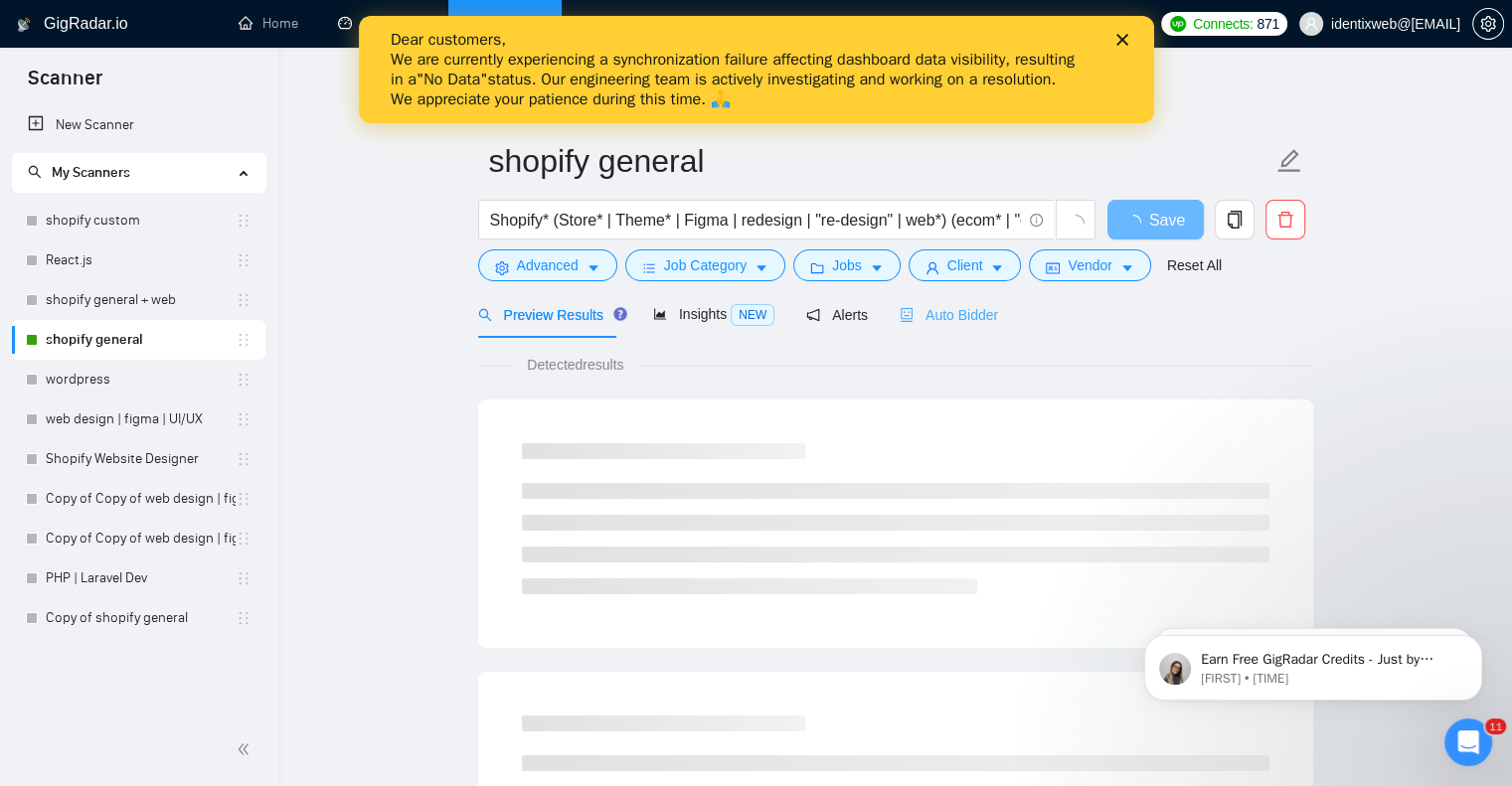 click on "Auto Bidder" at bounding box center [948, 314] 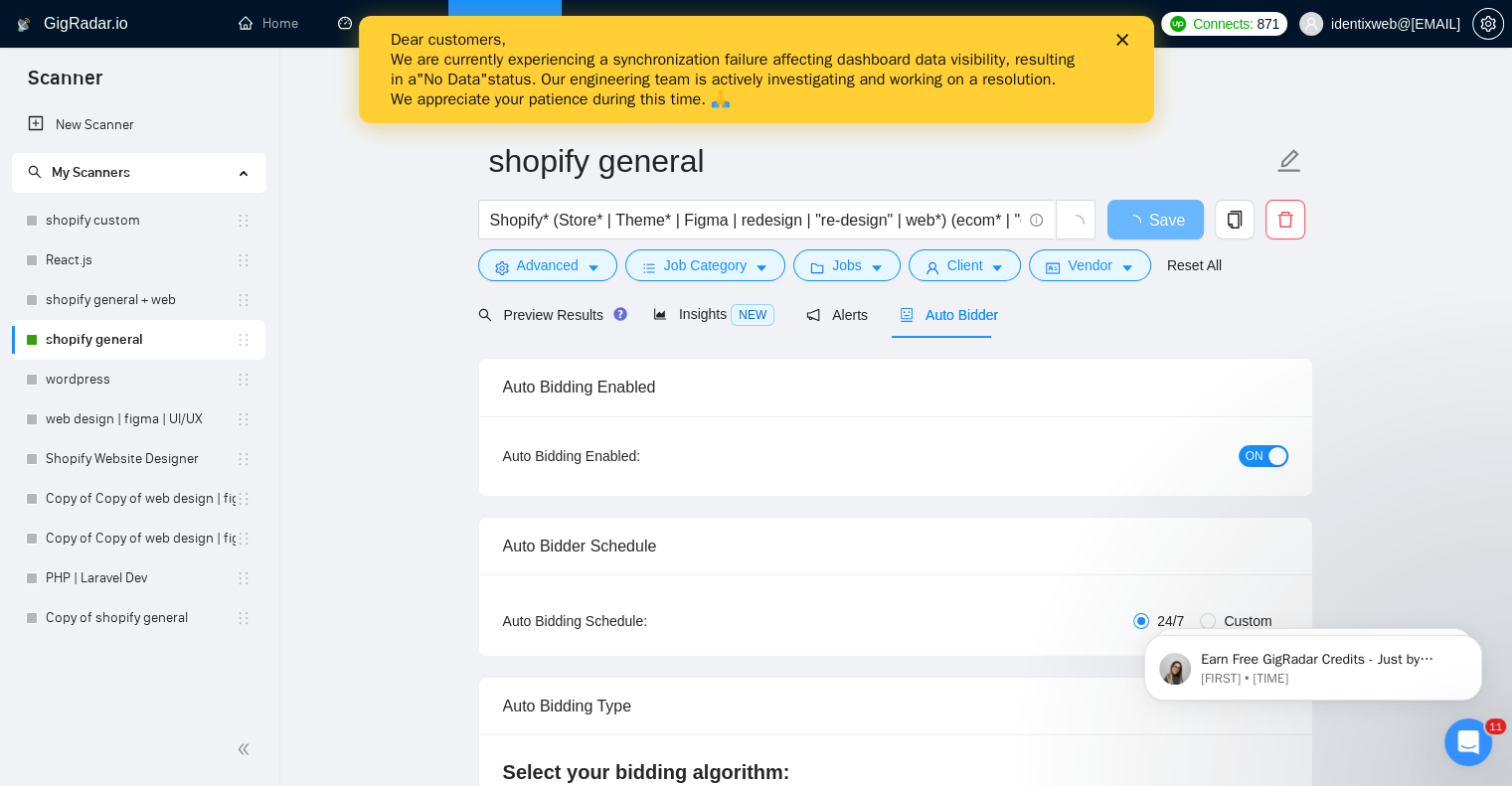 type 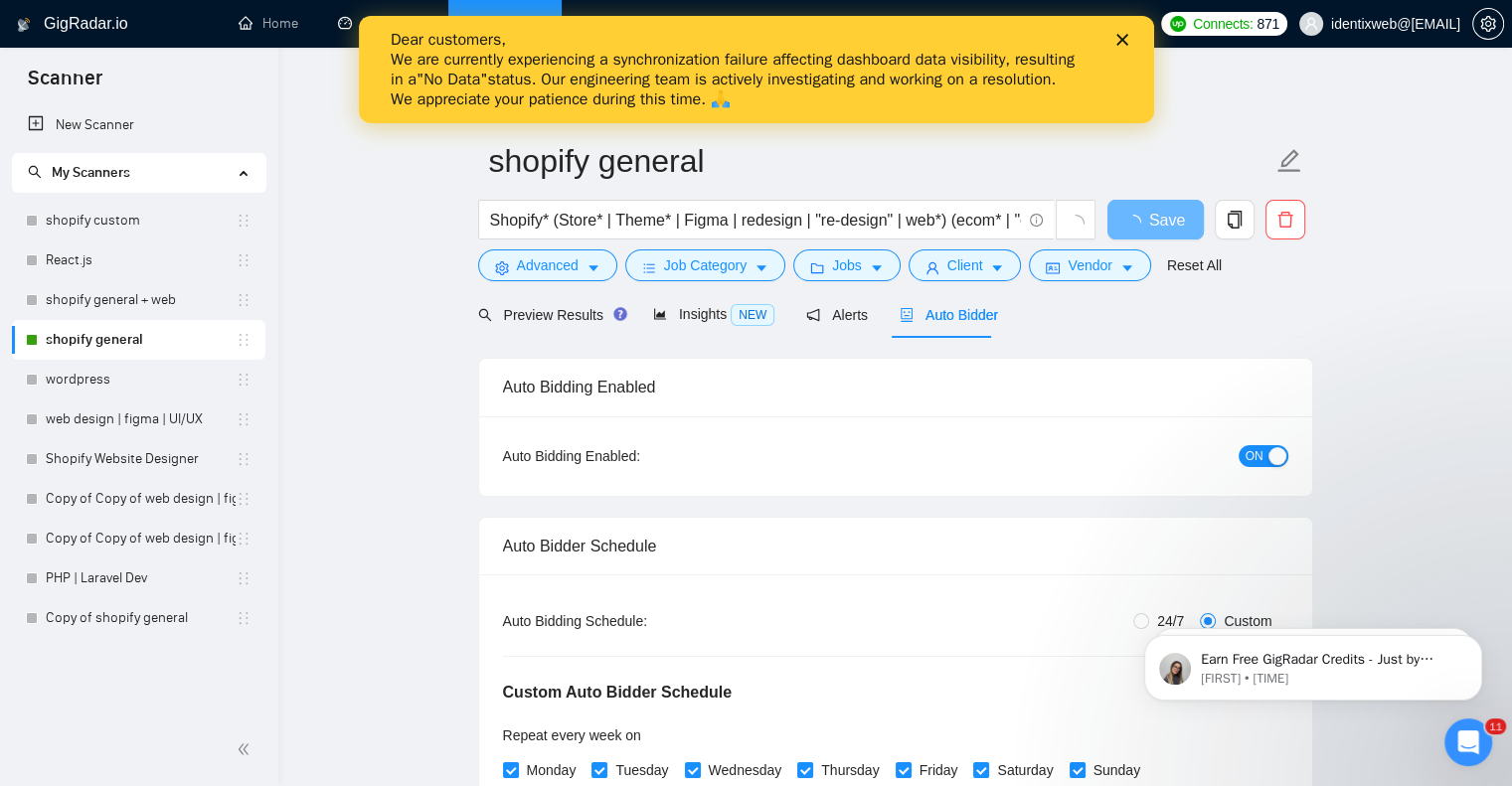 click on "ON" at bounding box center [1255, 456] 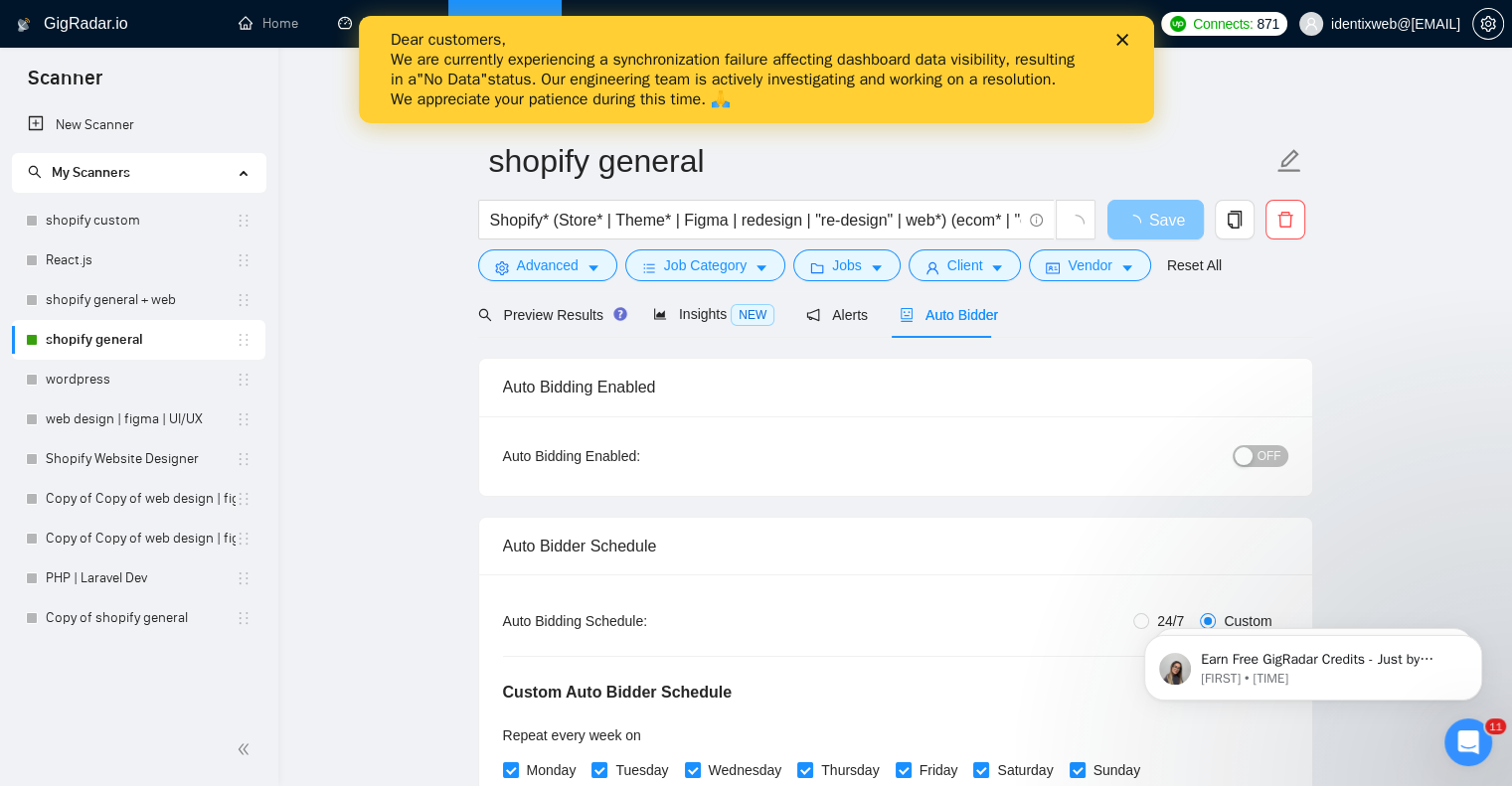 click on "Save" at bounding box center (1167, 220) 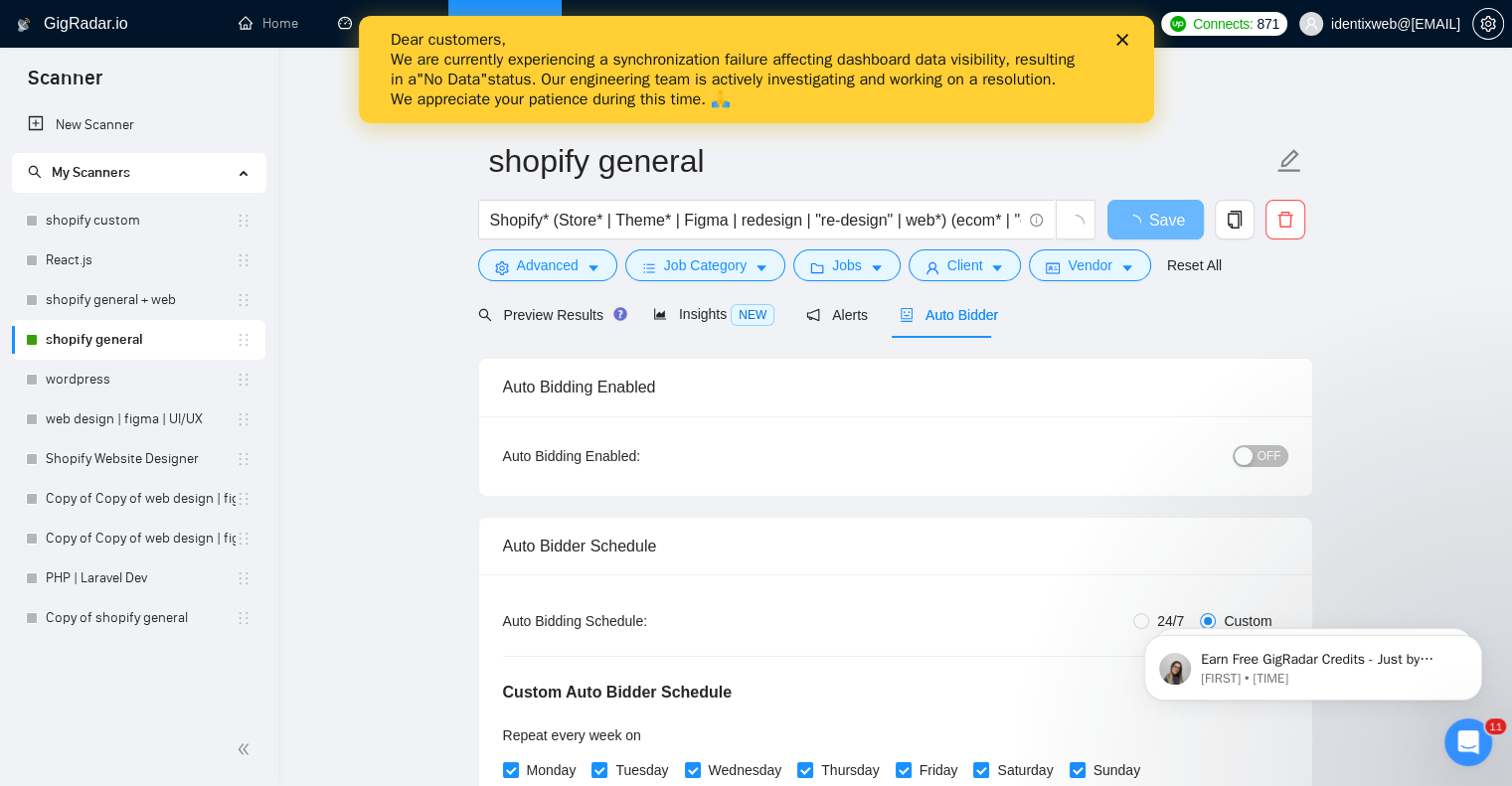 click on "Dear customers, We are currently experiencing a synchronization failure affecting dashboard data visibility, resulting in a  "No Data"  status. Our engineering team is actively investigating and working on a resolution. We appreciate your patience during this time. 🙏" at bounding box center (756, 70) 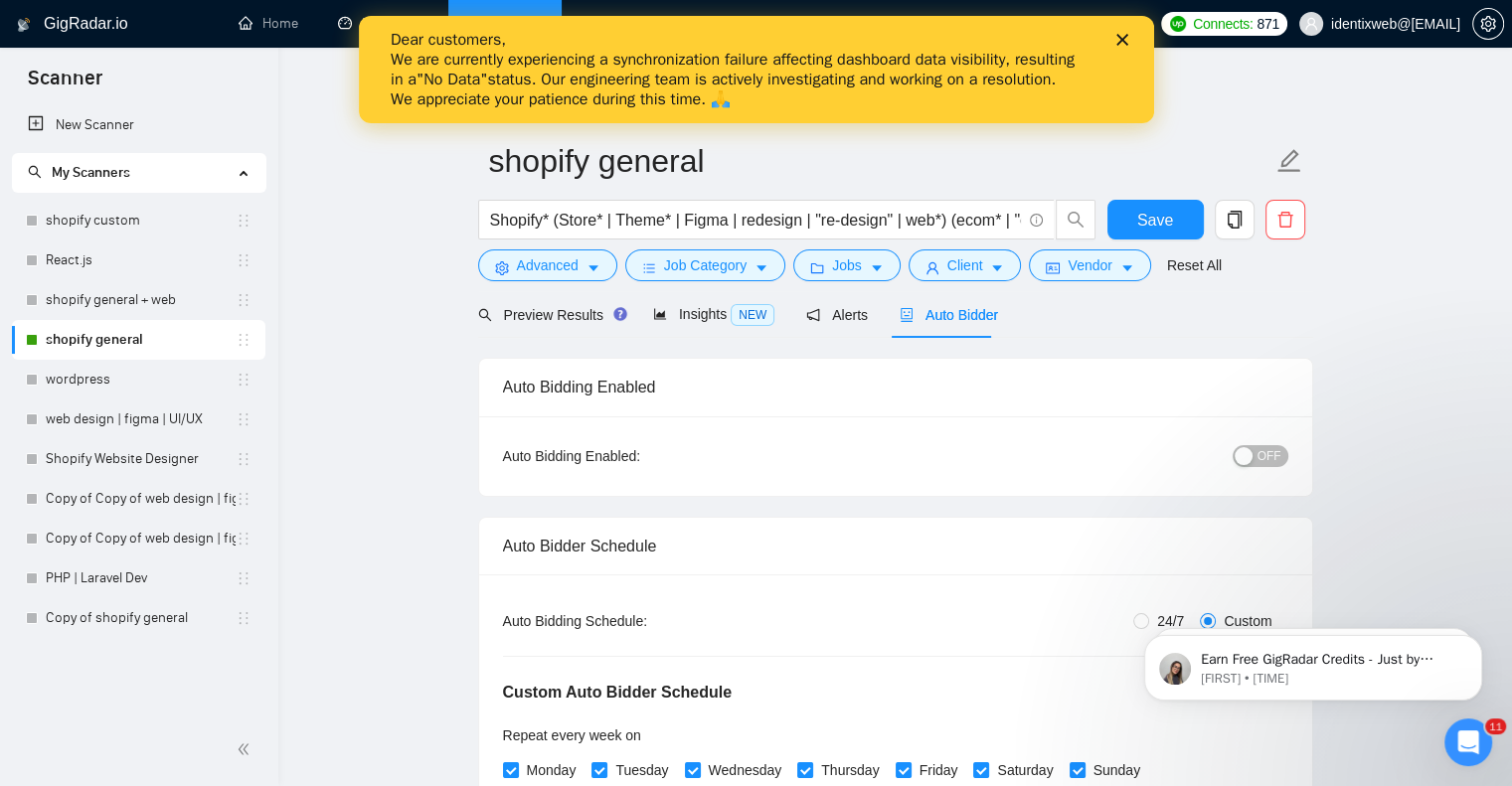 click 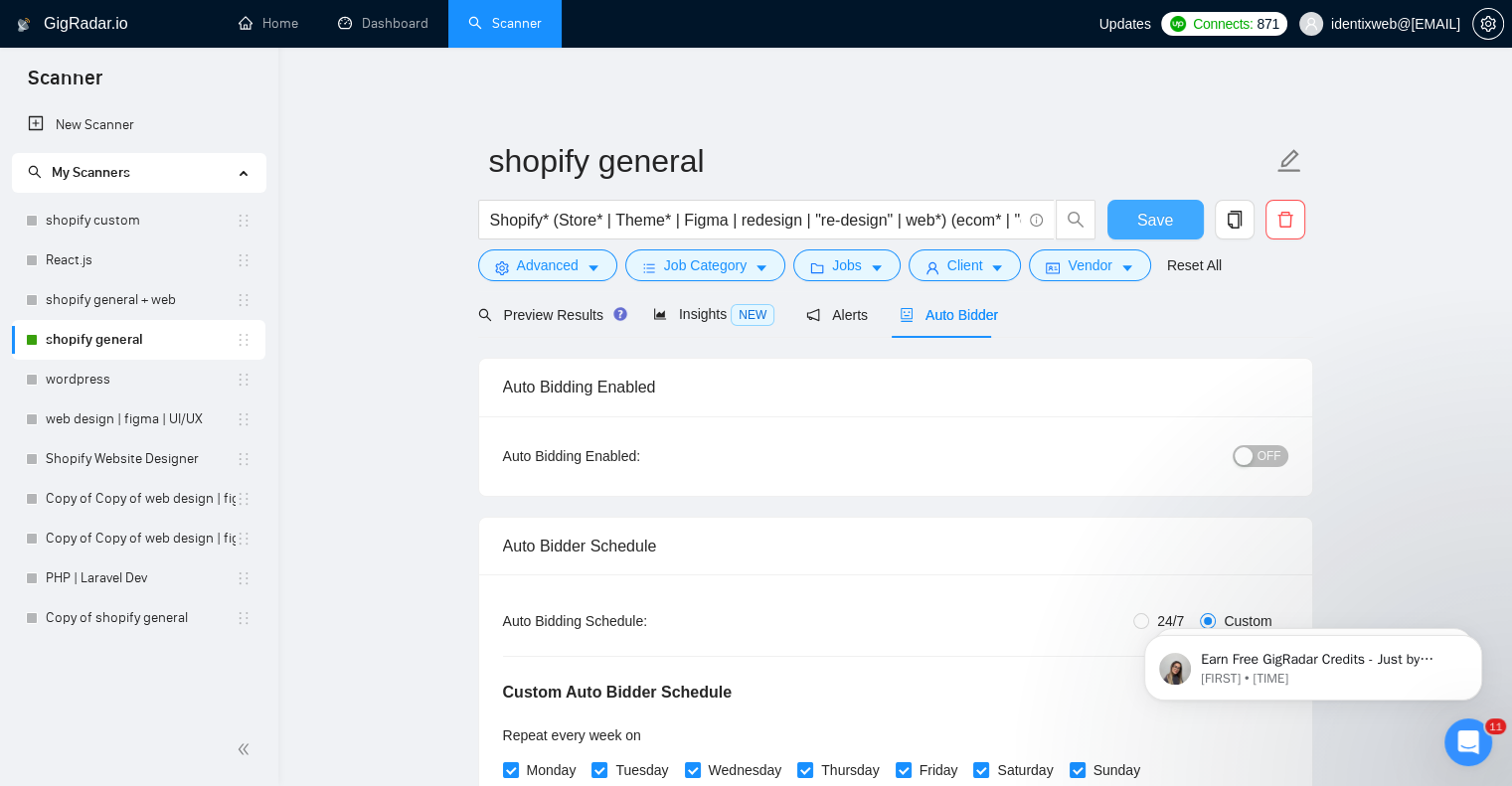 click on "Save" at bounding box center (1155, 220) 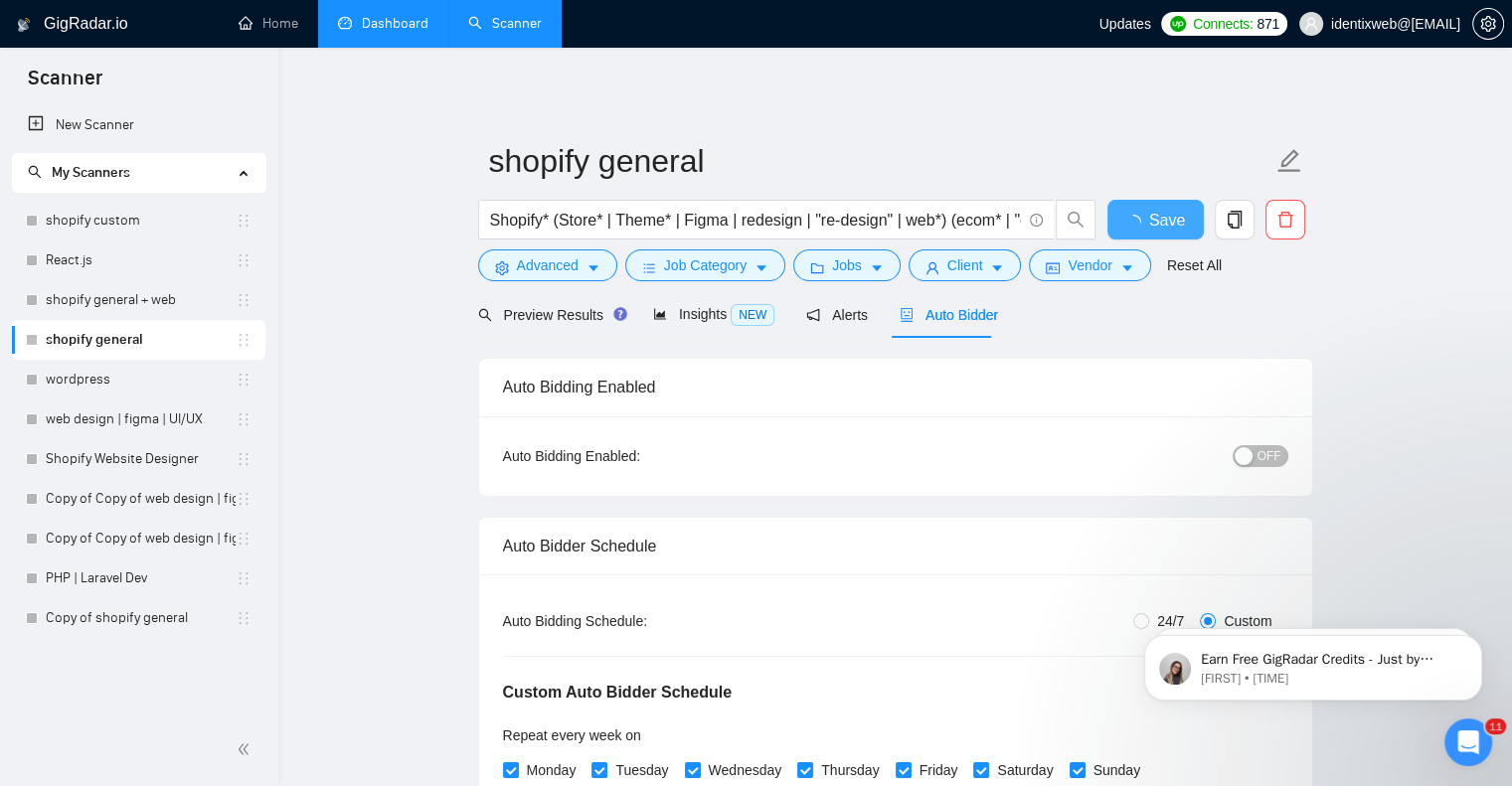 type 